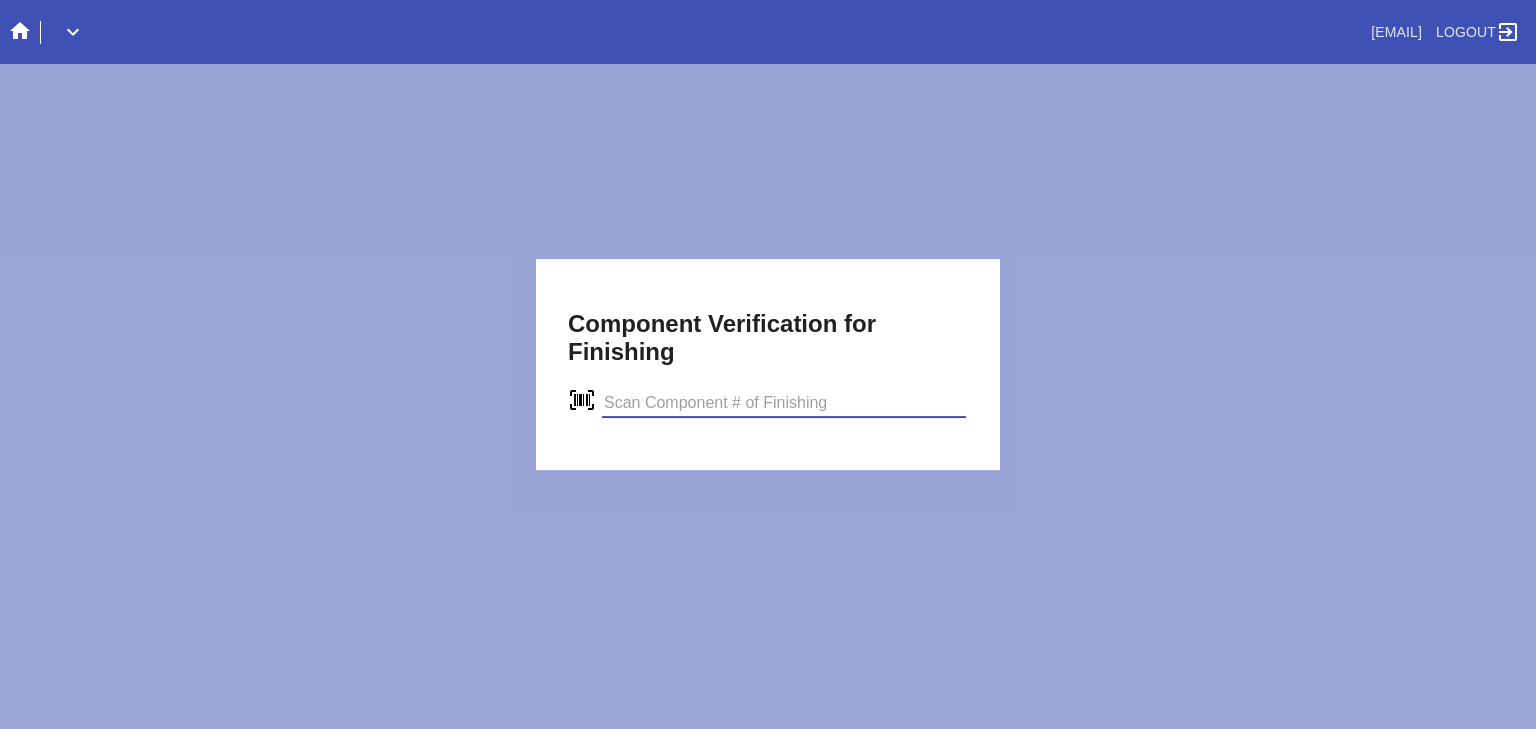 scroll, scrollTop: 0, scrollLeft: 0, axis: both 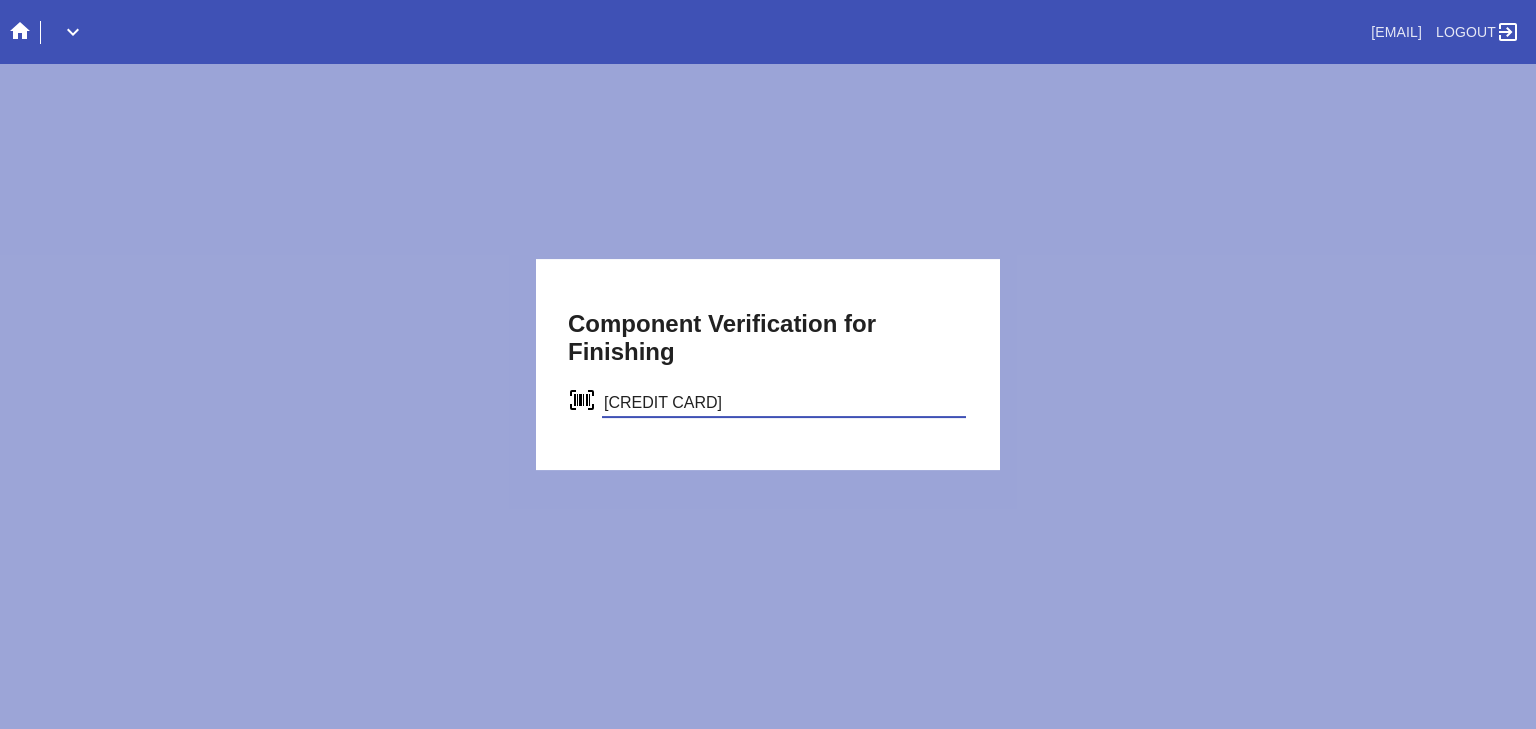 type on "[CREDIT CARD]" 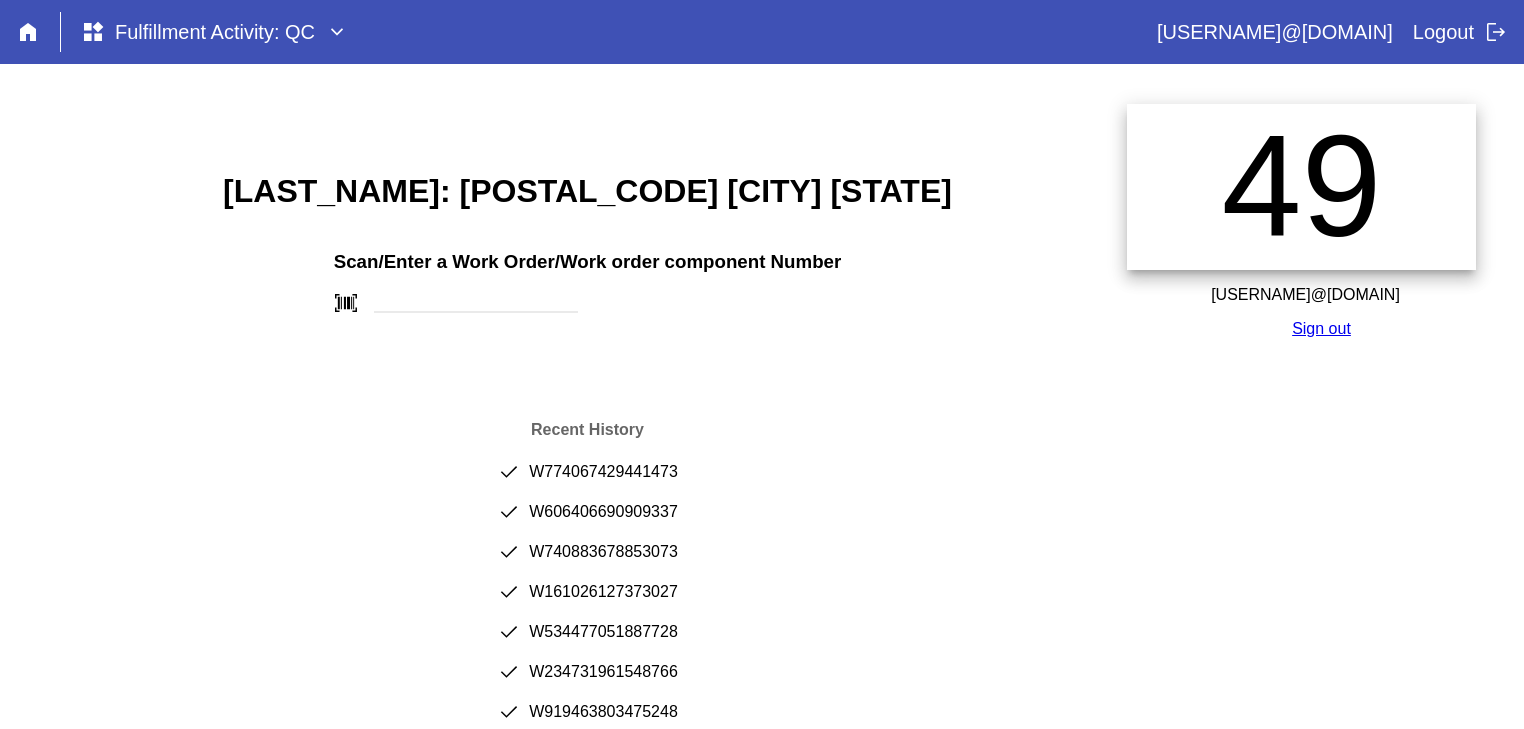 scroll, scrollTop: 0, scrollLeft: 0, axis: both 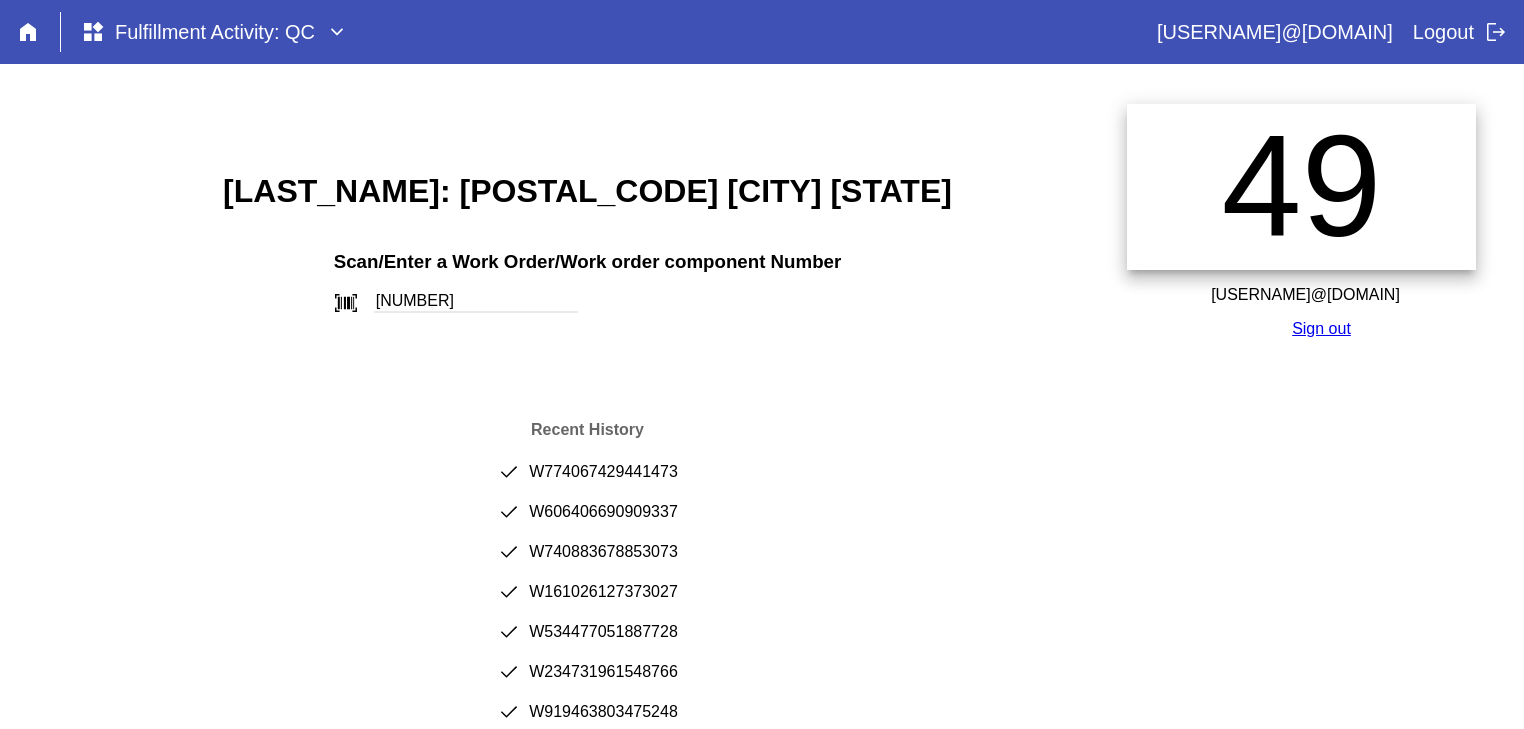 type on "[NUMBER]" 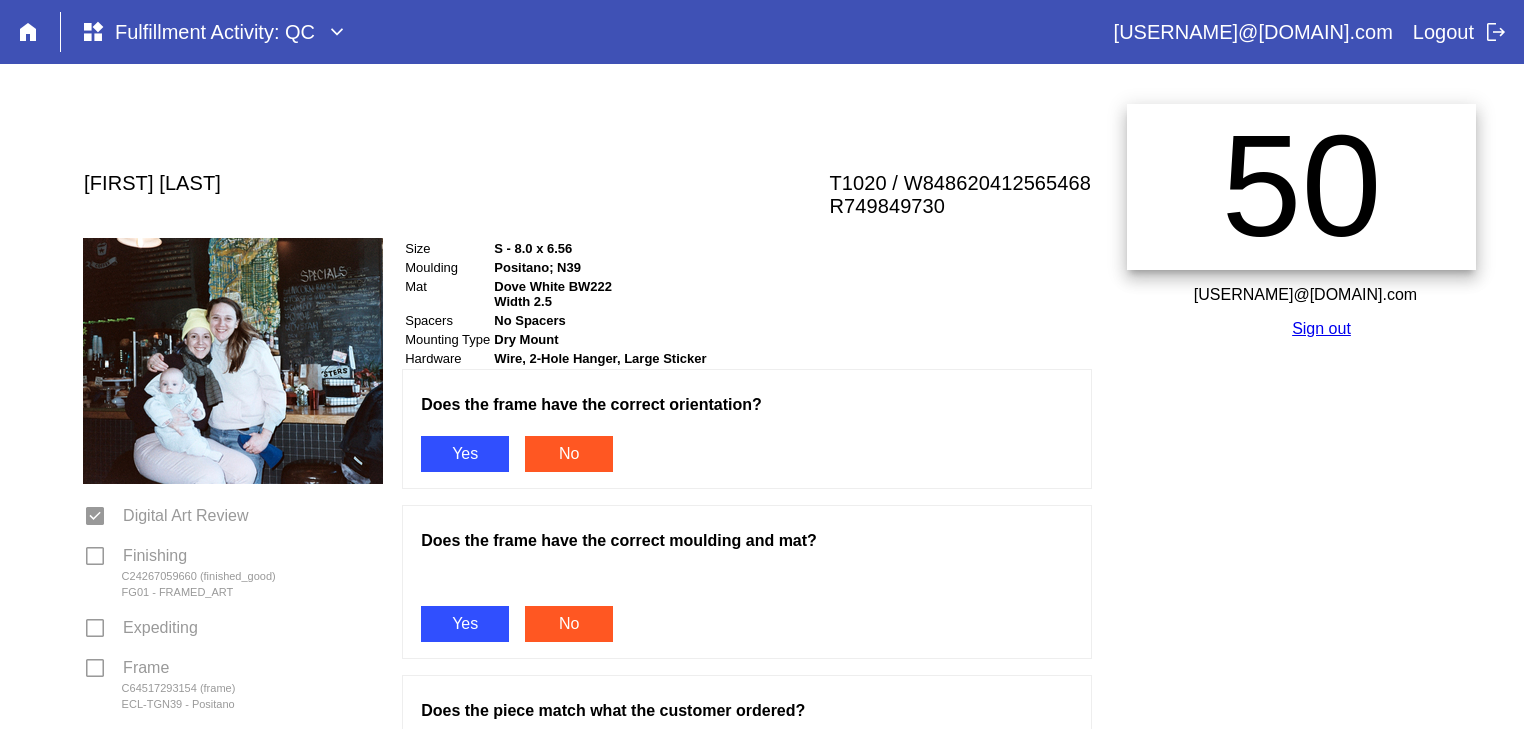 scroll, scrollTop: 0, scrollLeft: 0, axis: both 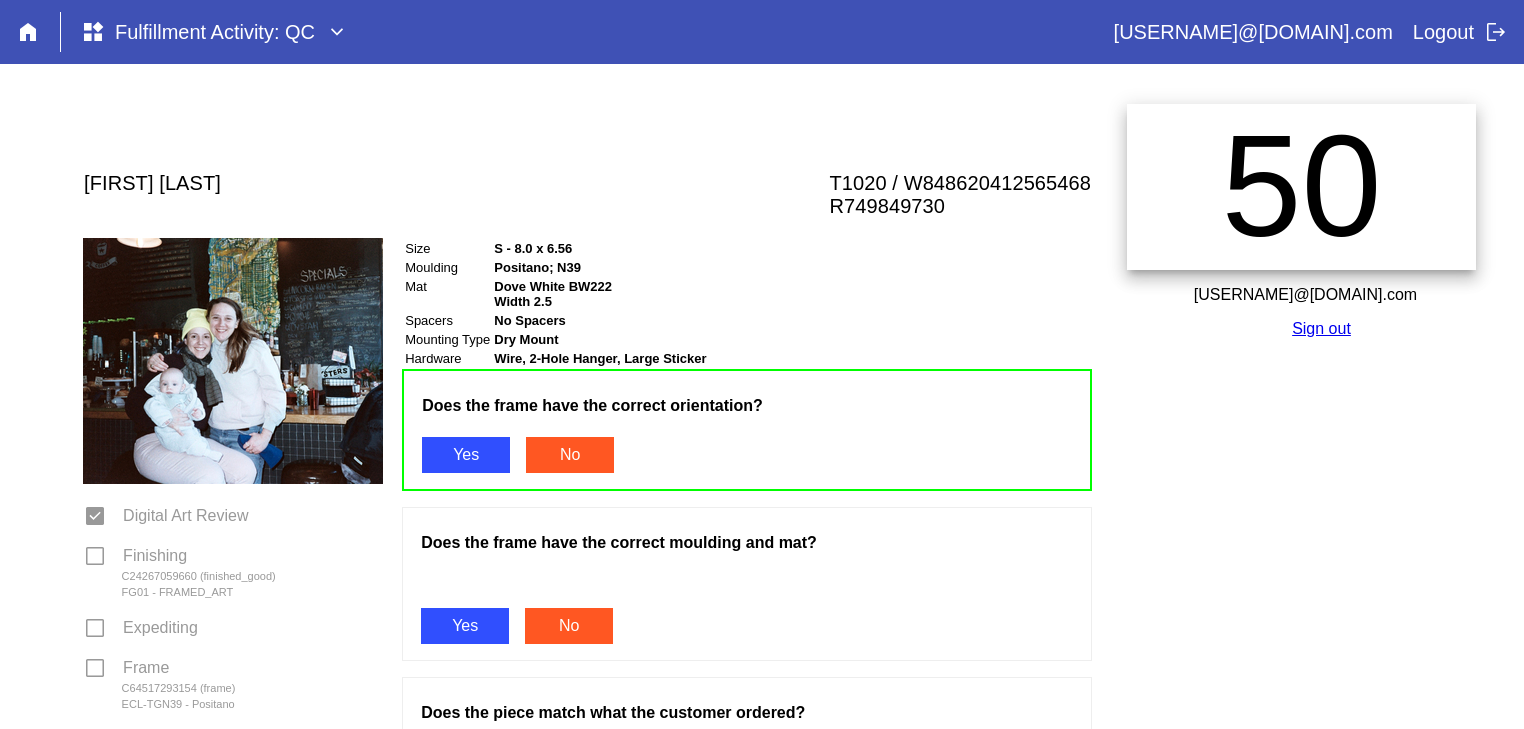 click on "Yes" at bounding box center (465, 626) 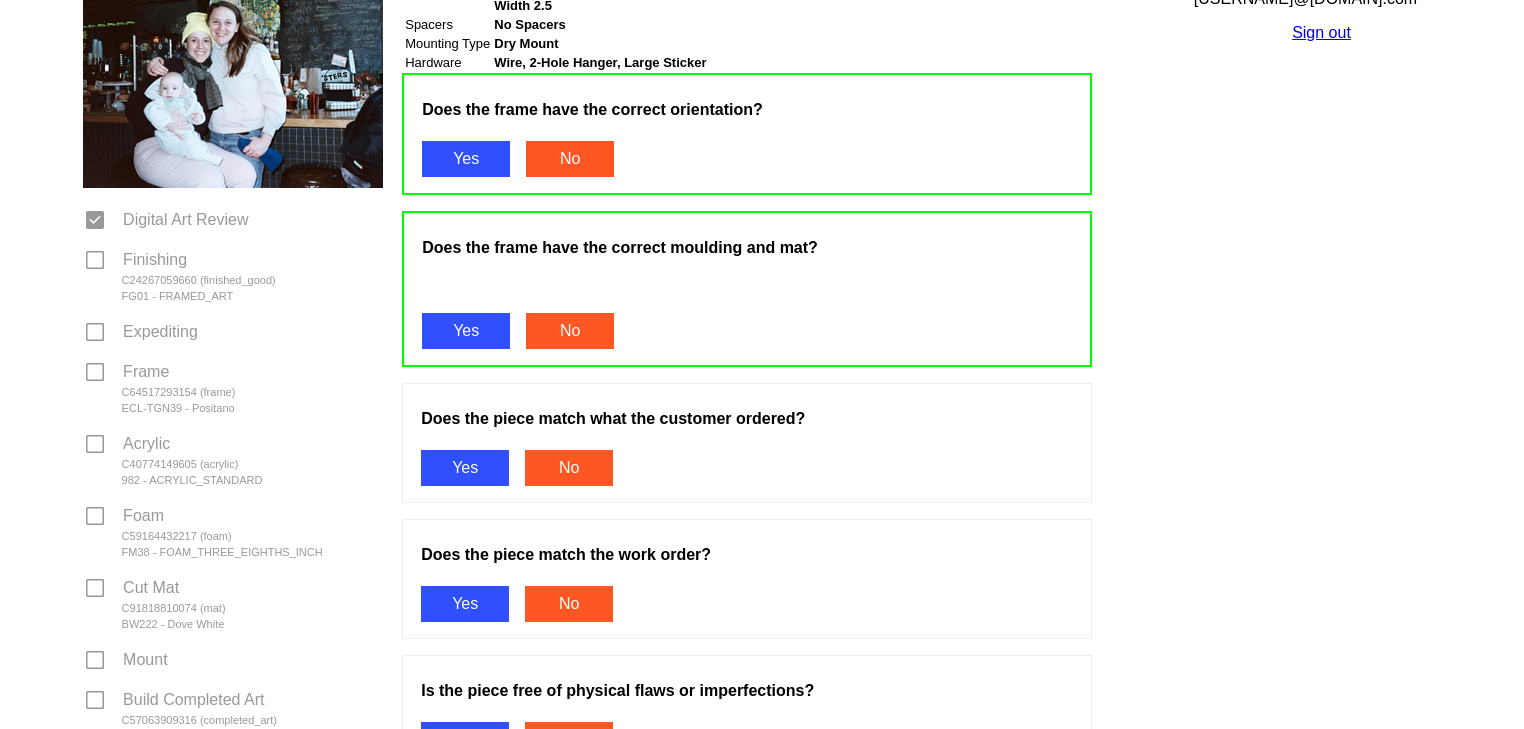 click on "Yes" at bounding box center [465, 468] 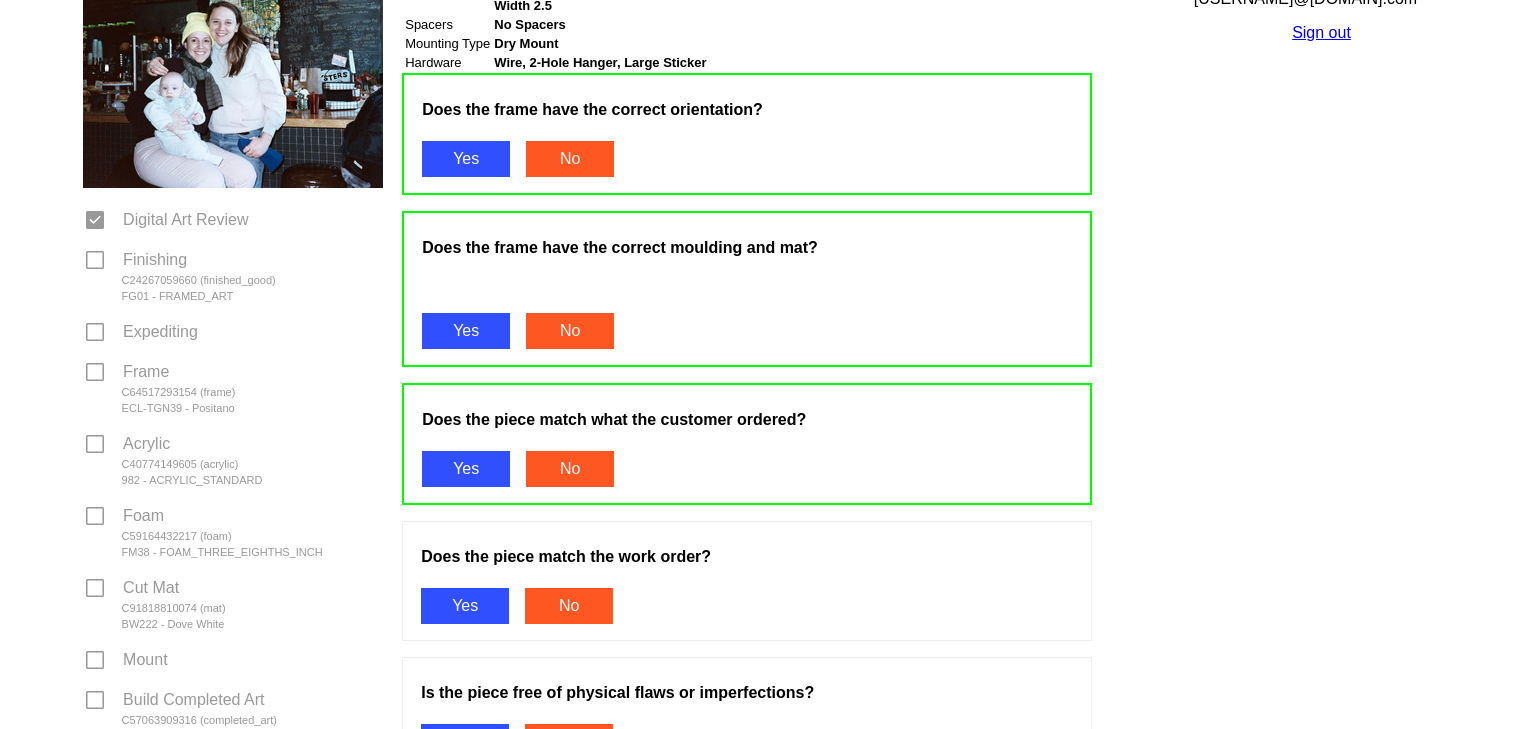 click on "Yes" at bounding box center (465, 606) 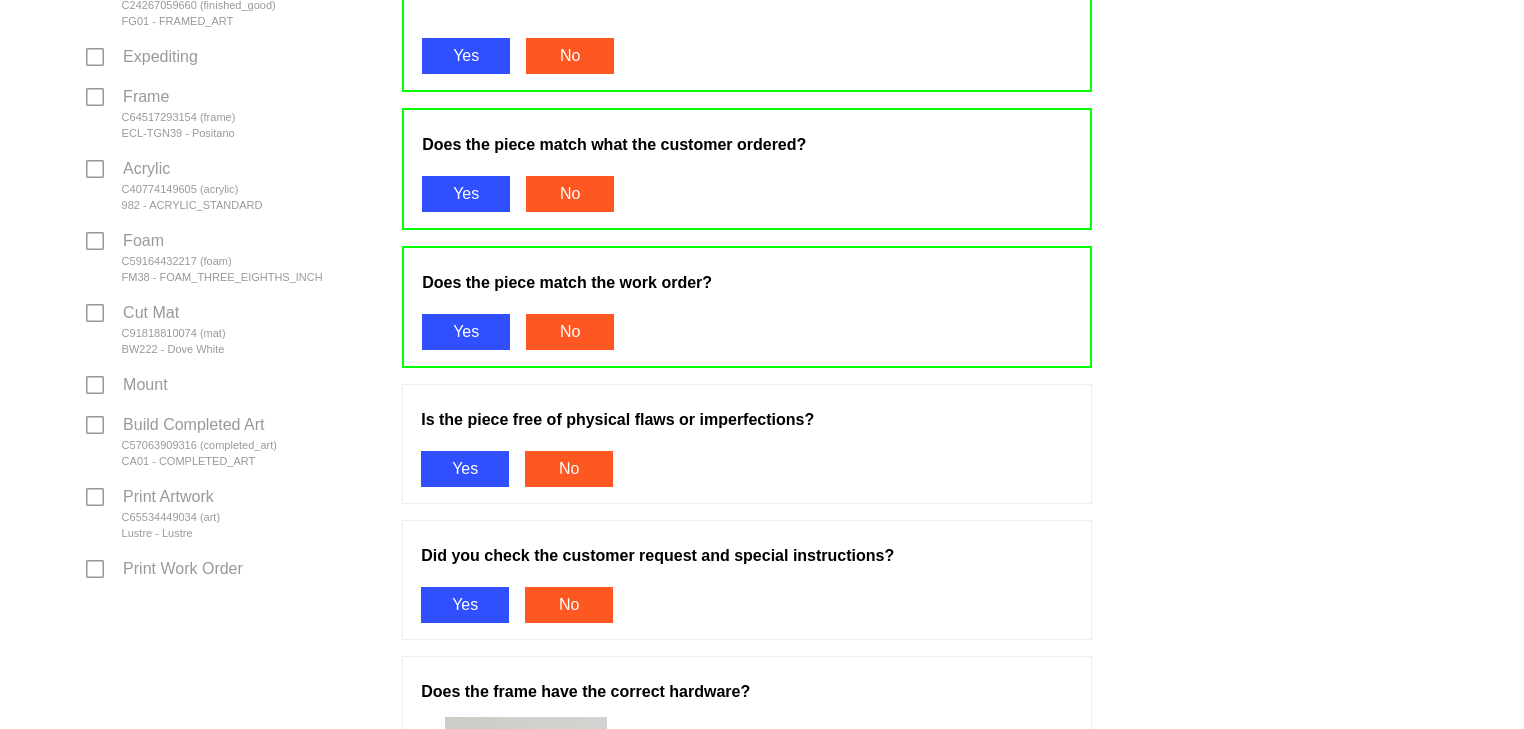 scroll, scrollTop: 642, scrollLeft: 0, axis: vertical 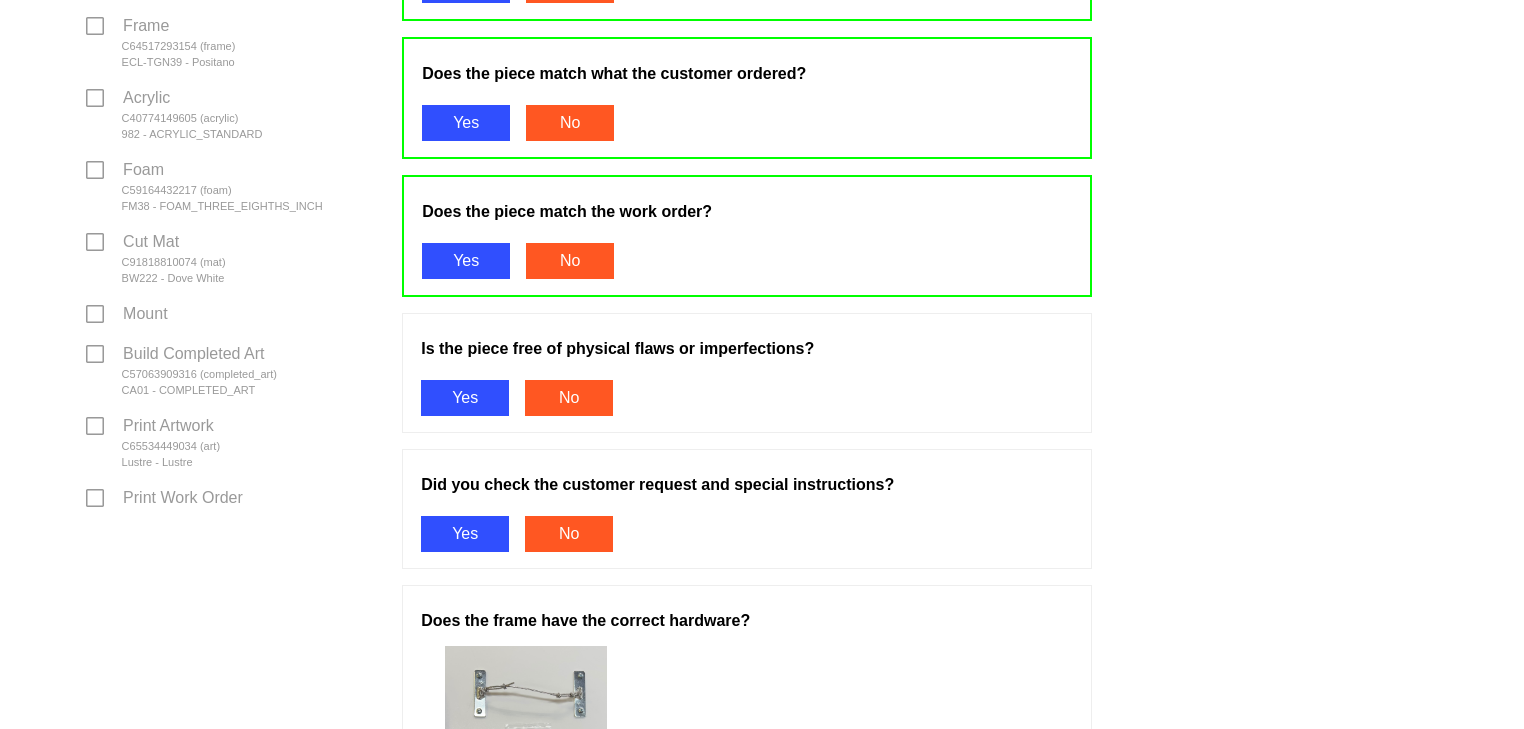 click on "Yes" at bounding box center (465, 398) 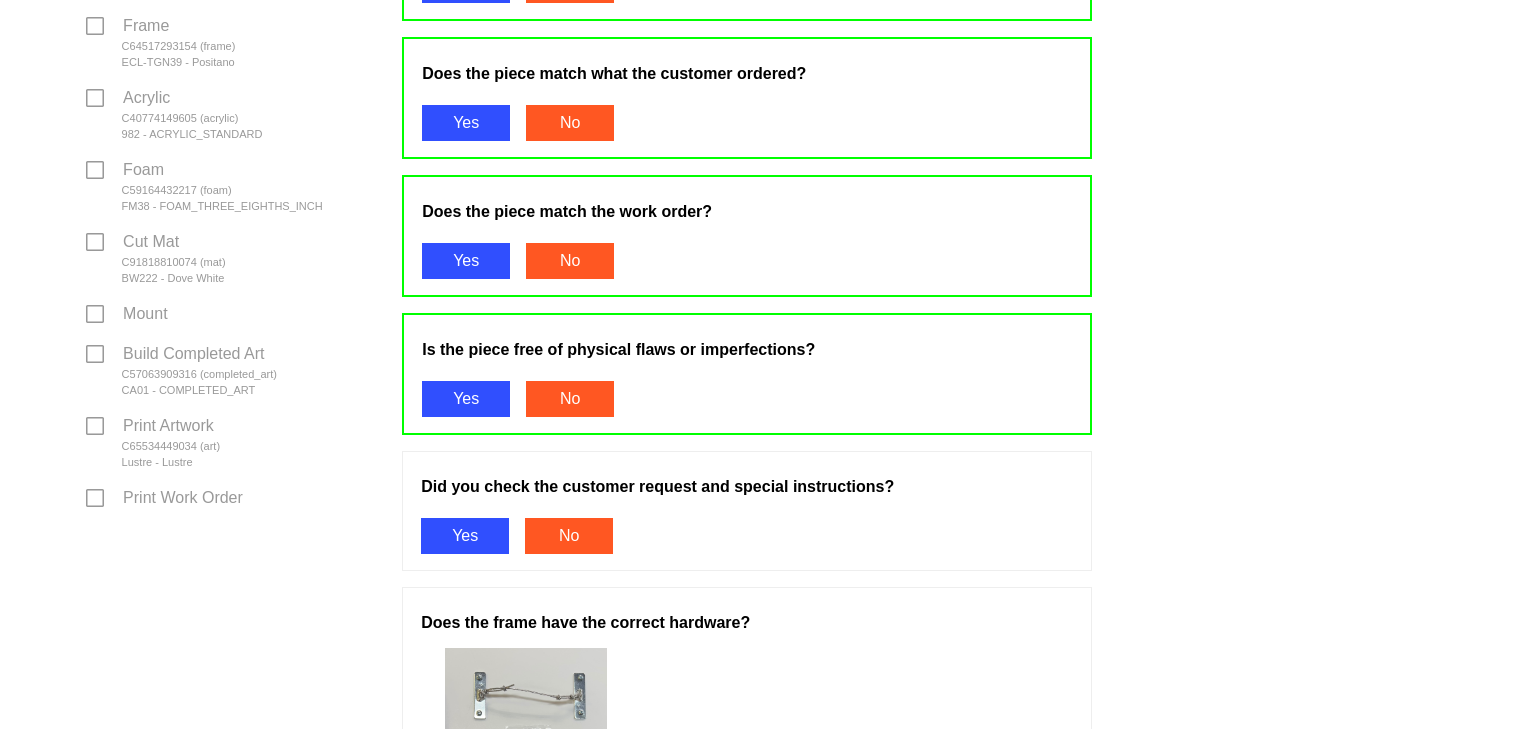 click on "Yes" at bounding box center [465, 536] 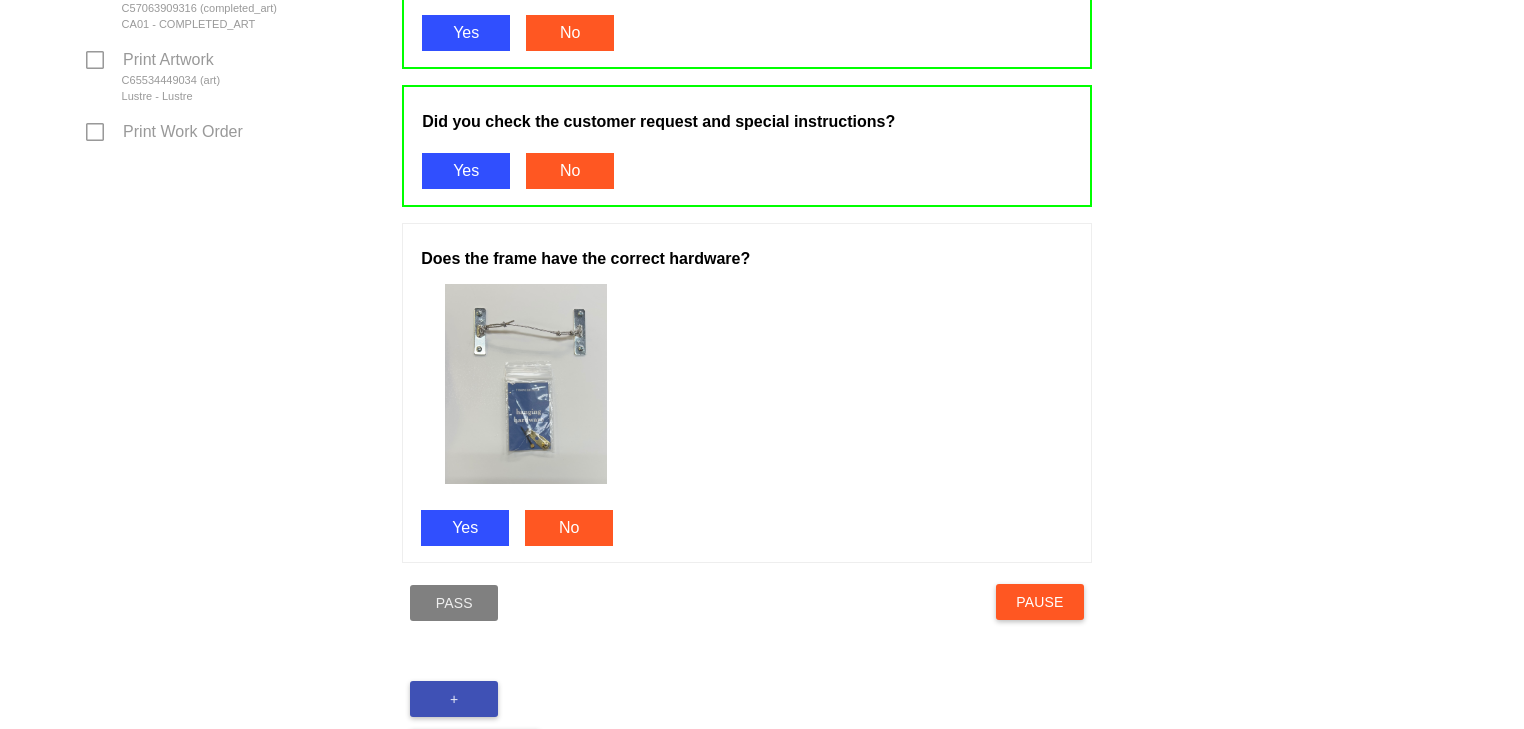 scroll, scrollTop: 1016, scrollLeft: 0, axis: vertical 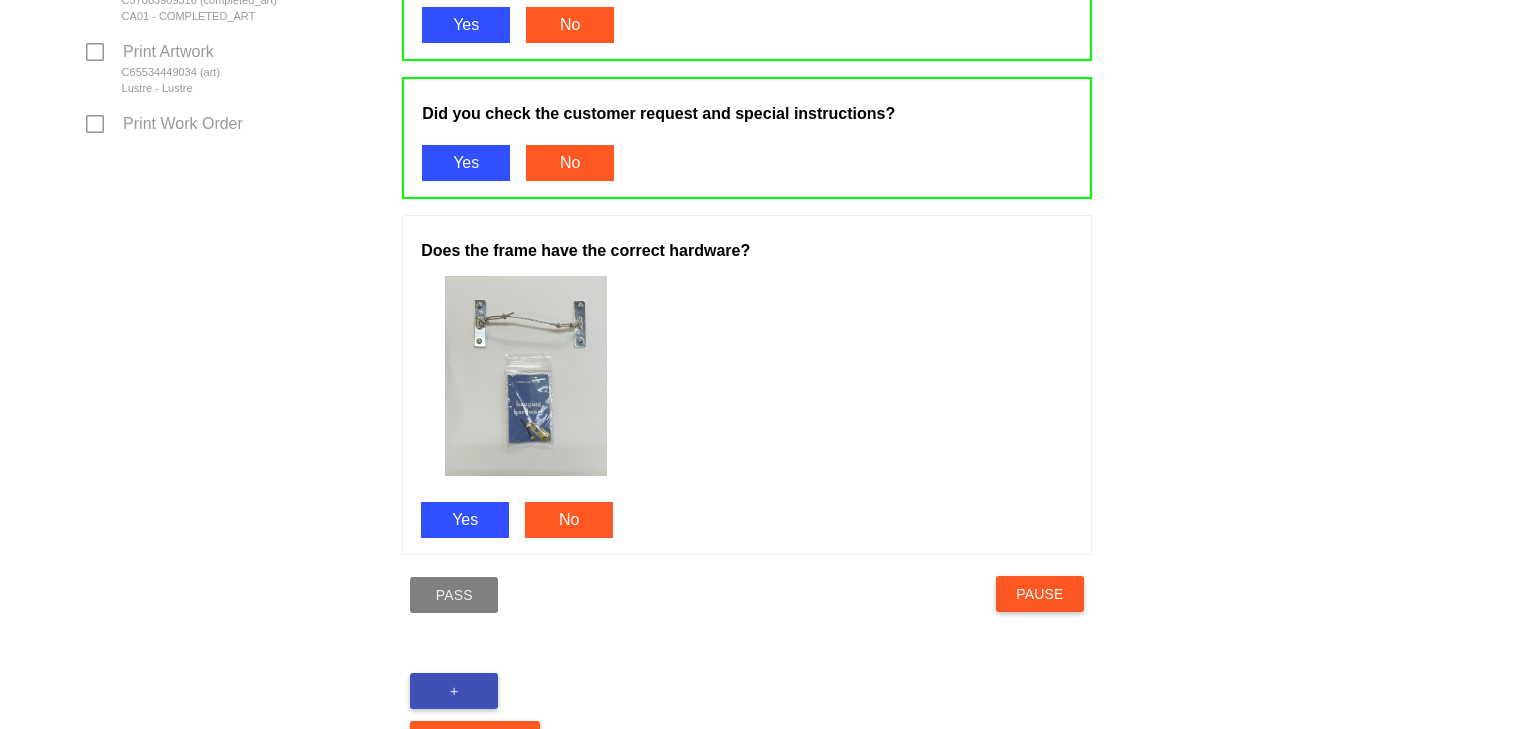 click on "Yes" at bounding box center (465, 520) 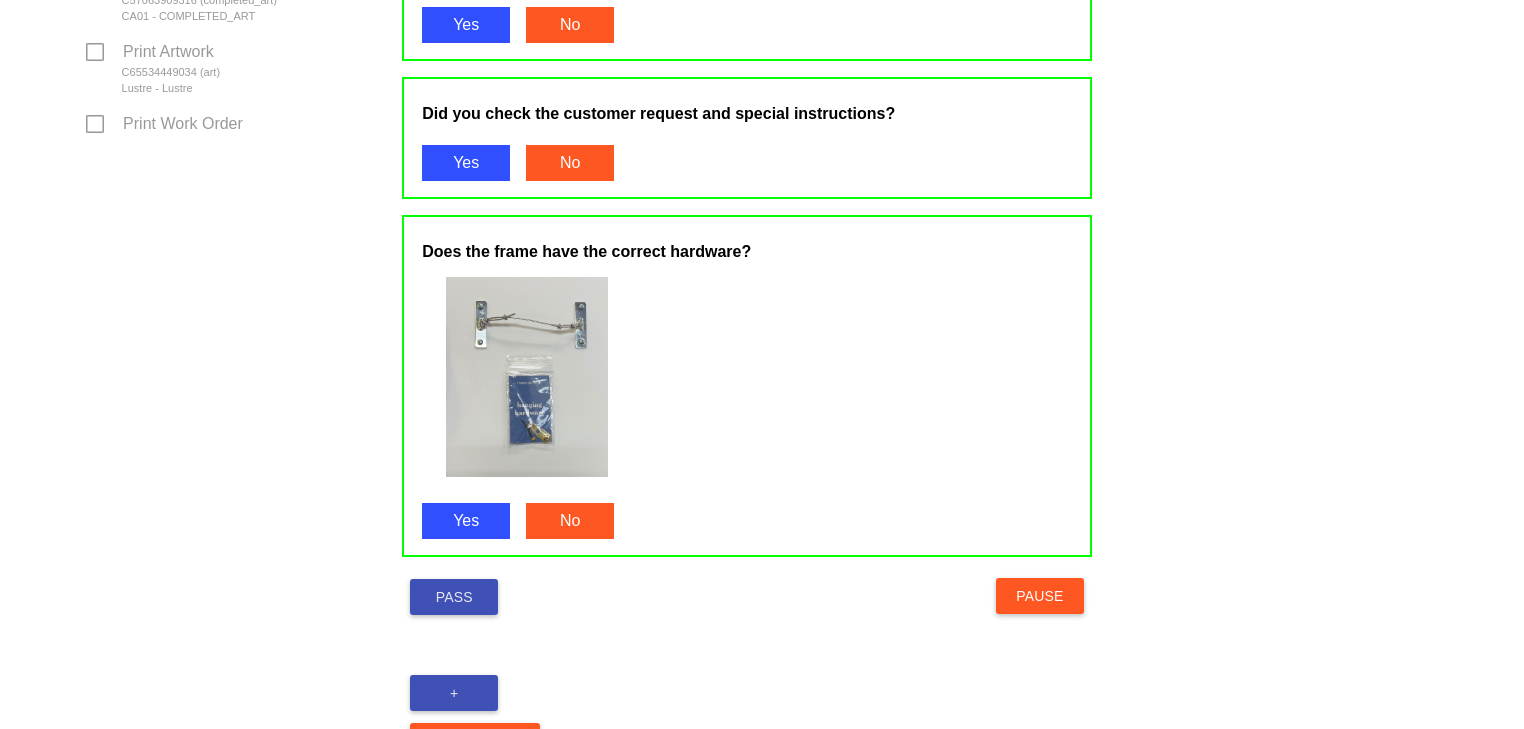 click on "Pass" at bounding box center (454, 597) 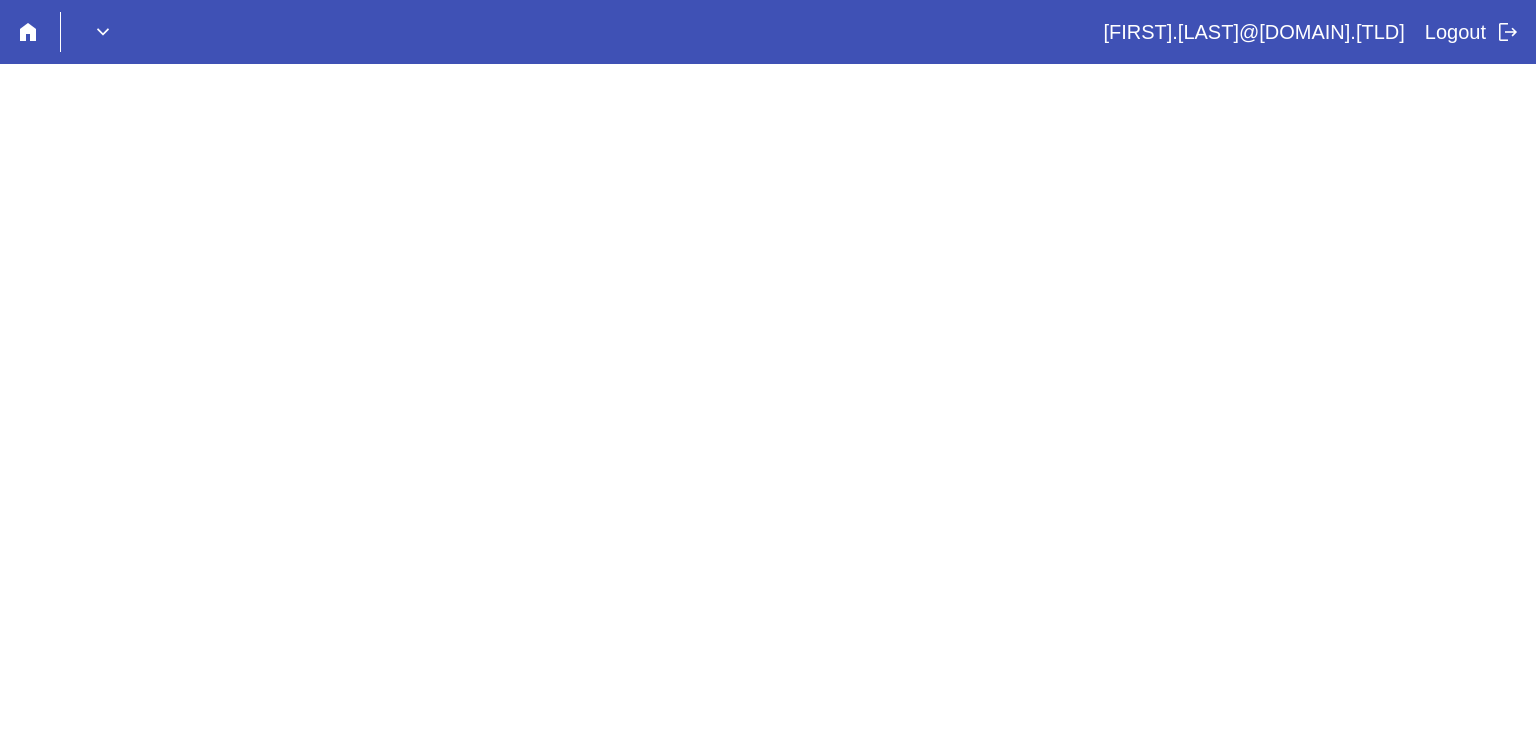 scroll, scrollTop: 0, scrollLeft: 0, axis: both 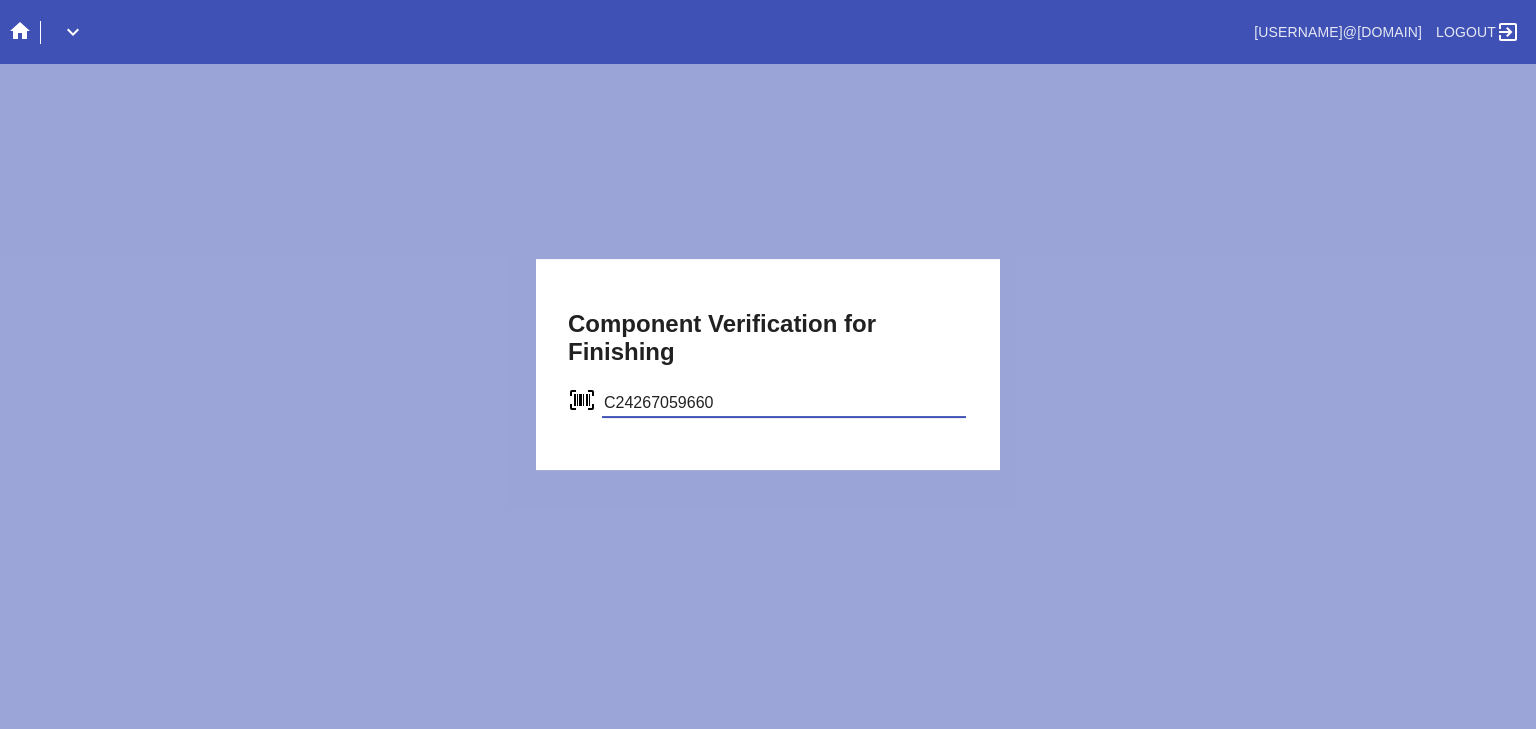 type on "C24267059660" 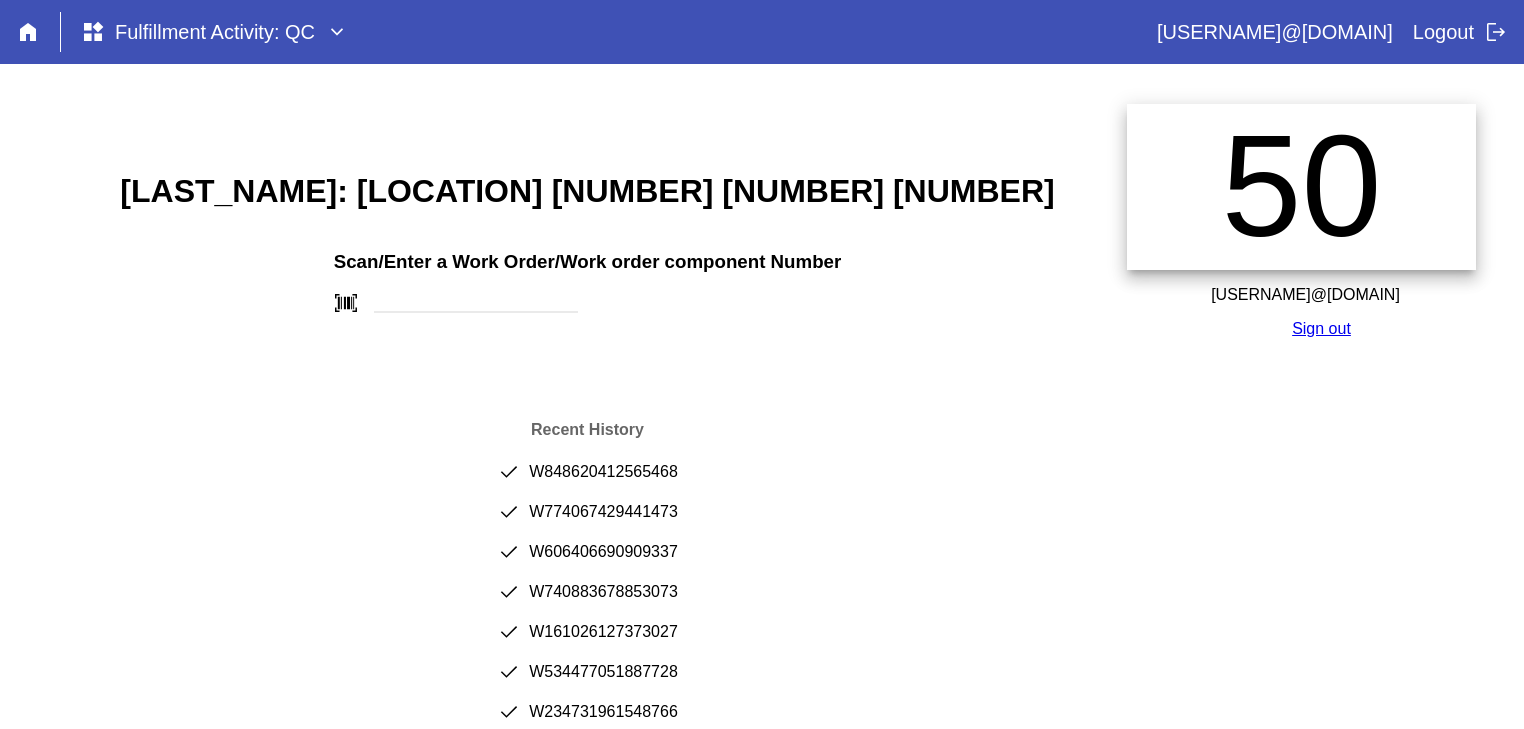 scroll, scrollTop: 0, scrollLeft: 0, axis: both 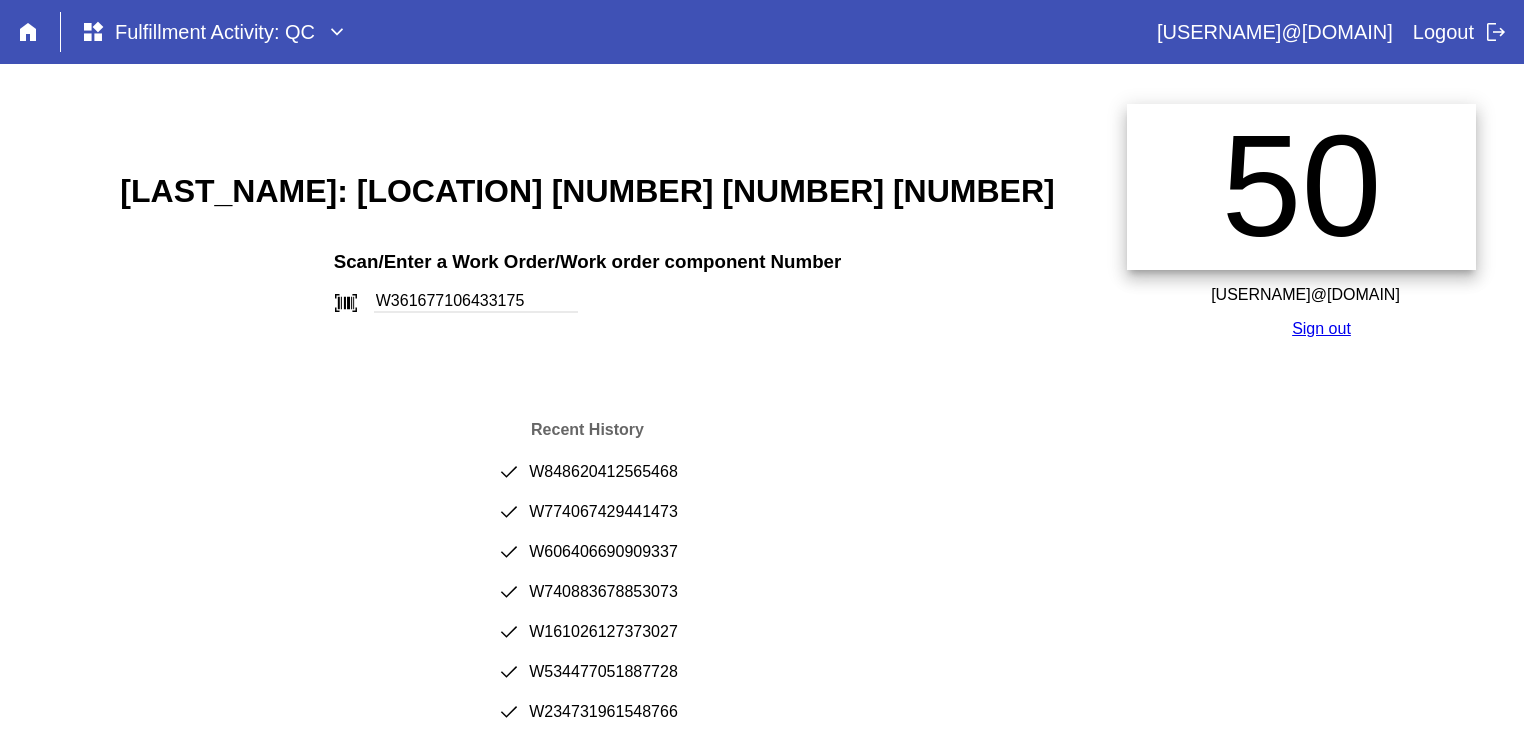 type on "W361677106433175" 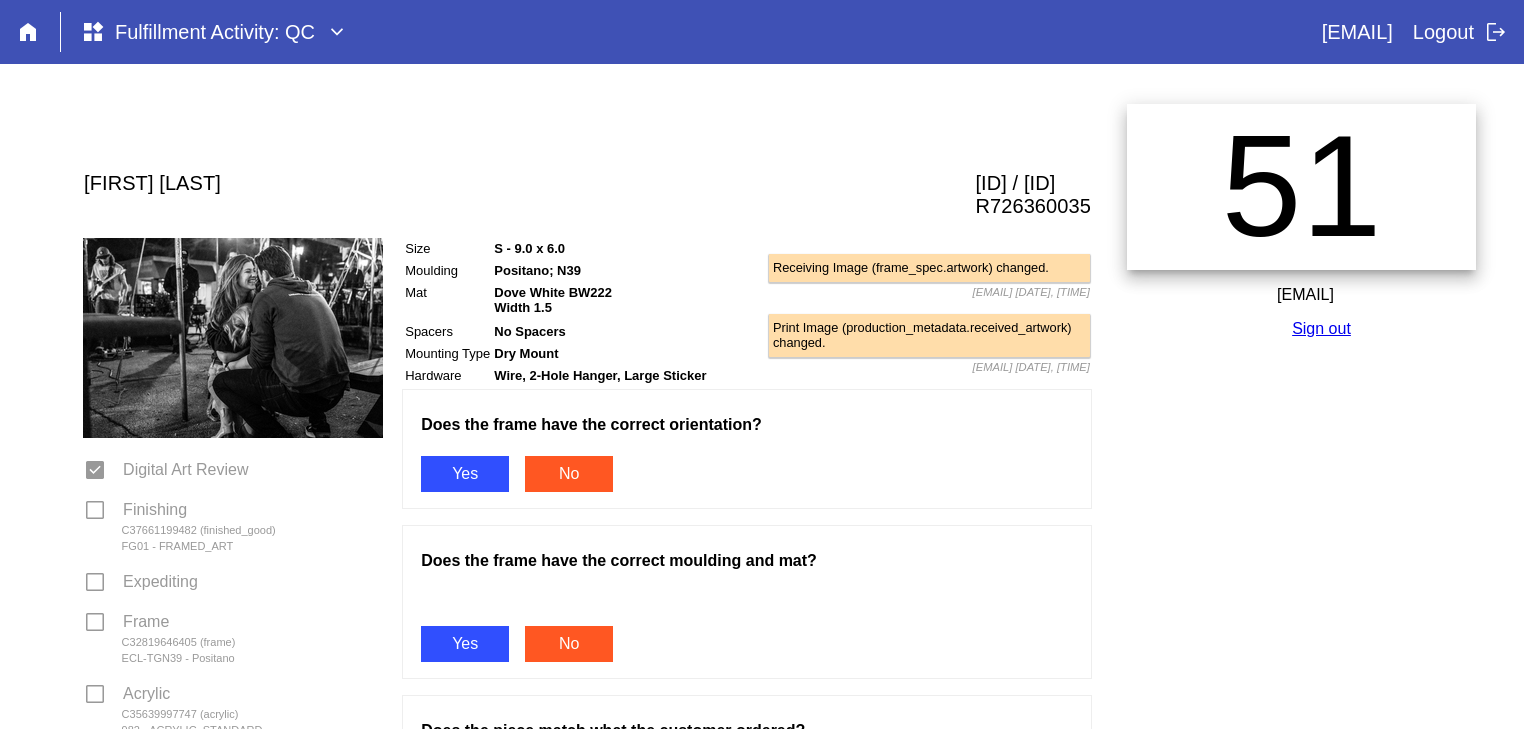 scroll, scrollTop: 0, scrollLeft: 0, axis: both 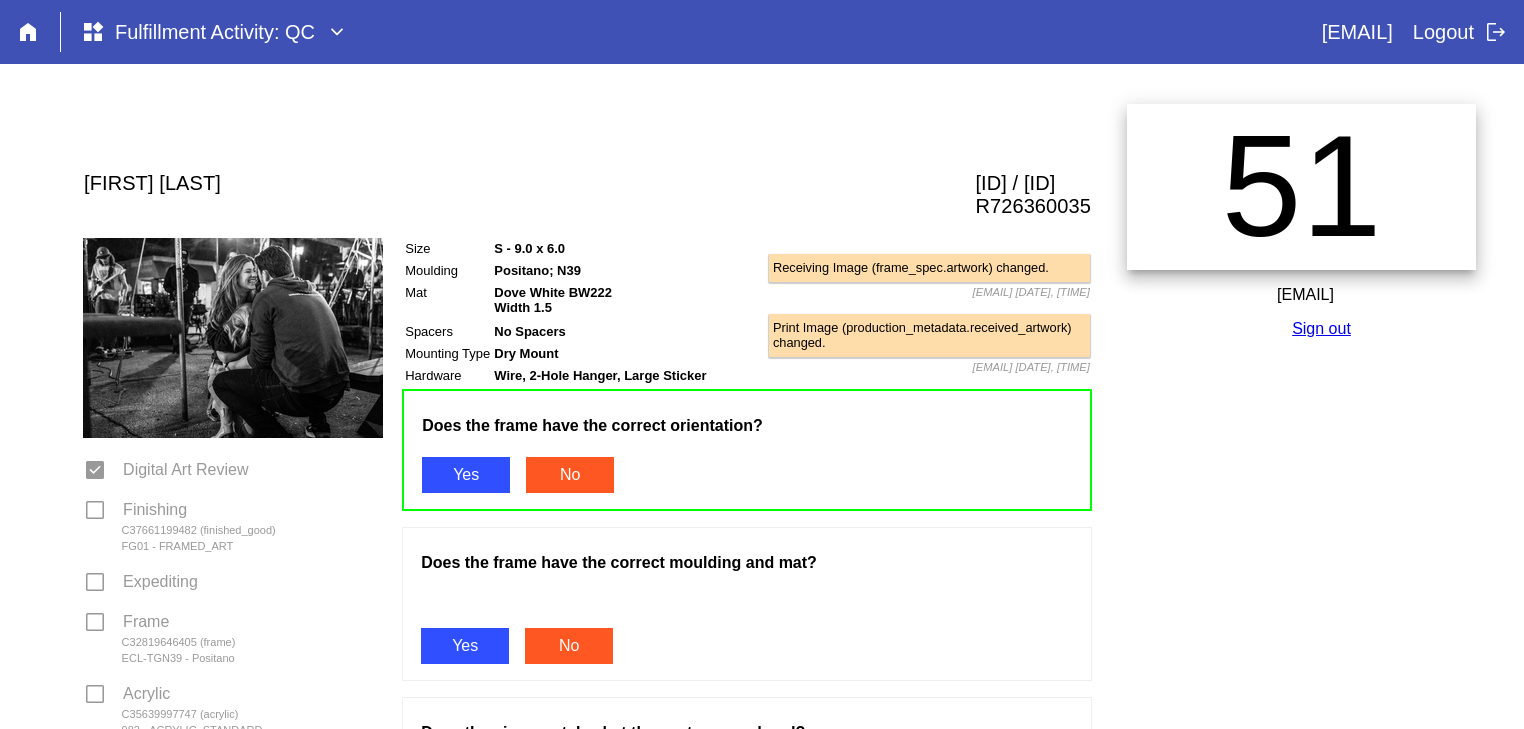 click at bounding box center (747, 605) 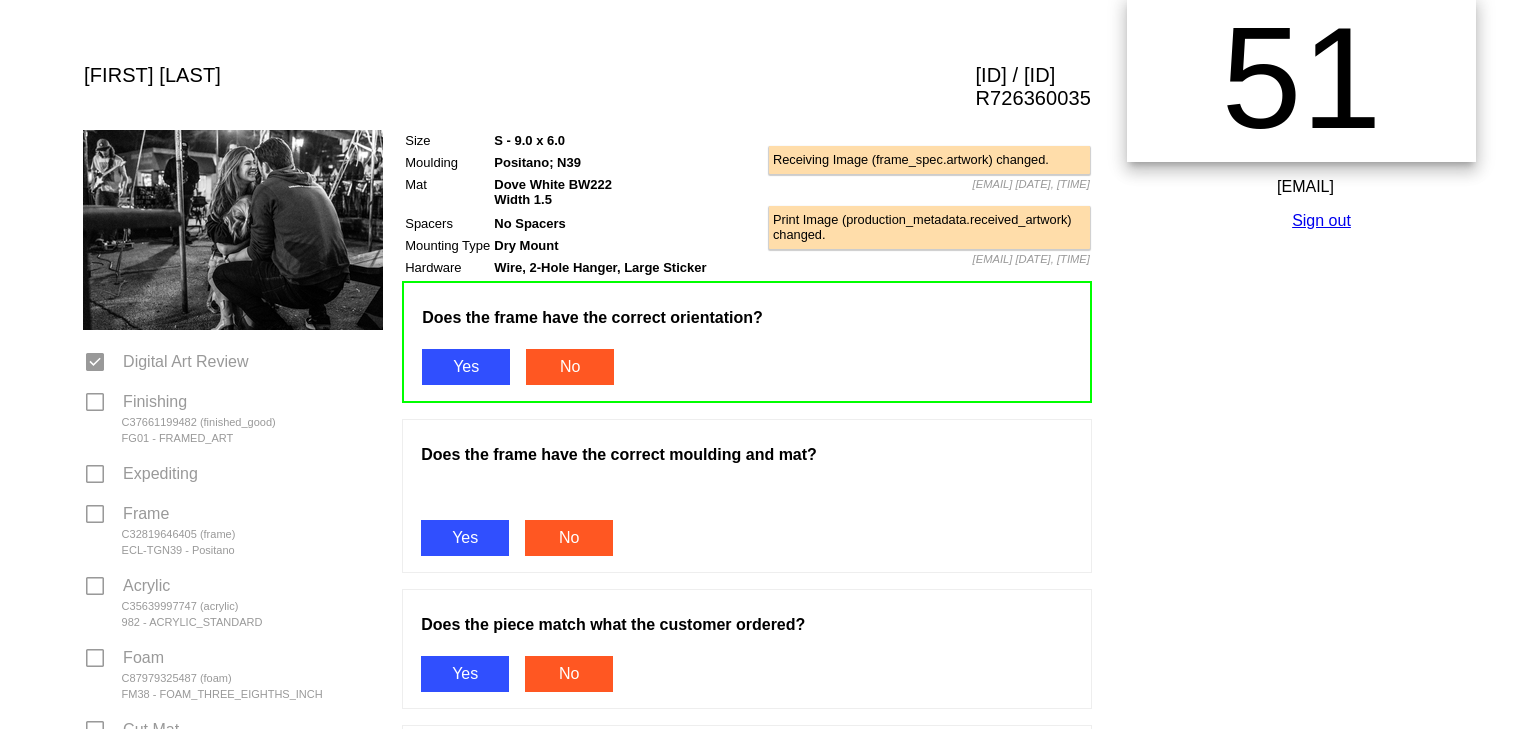 click on "Yes" at bounding box center [465, 538] 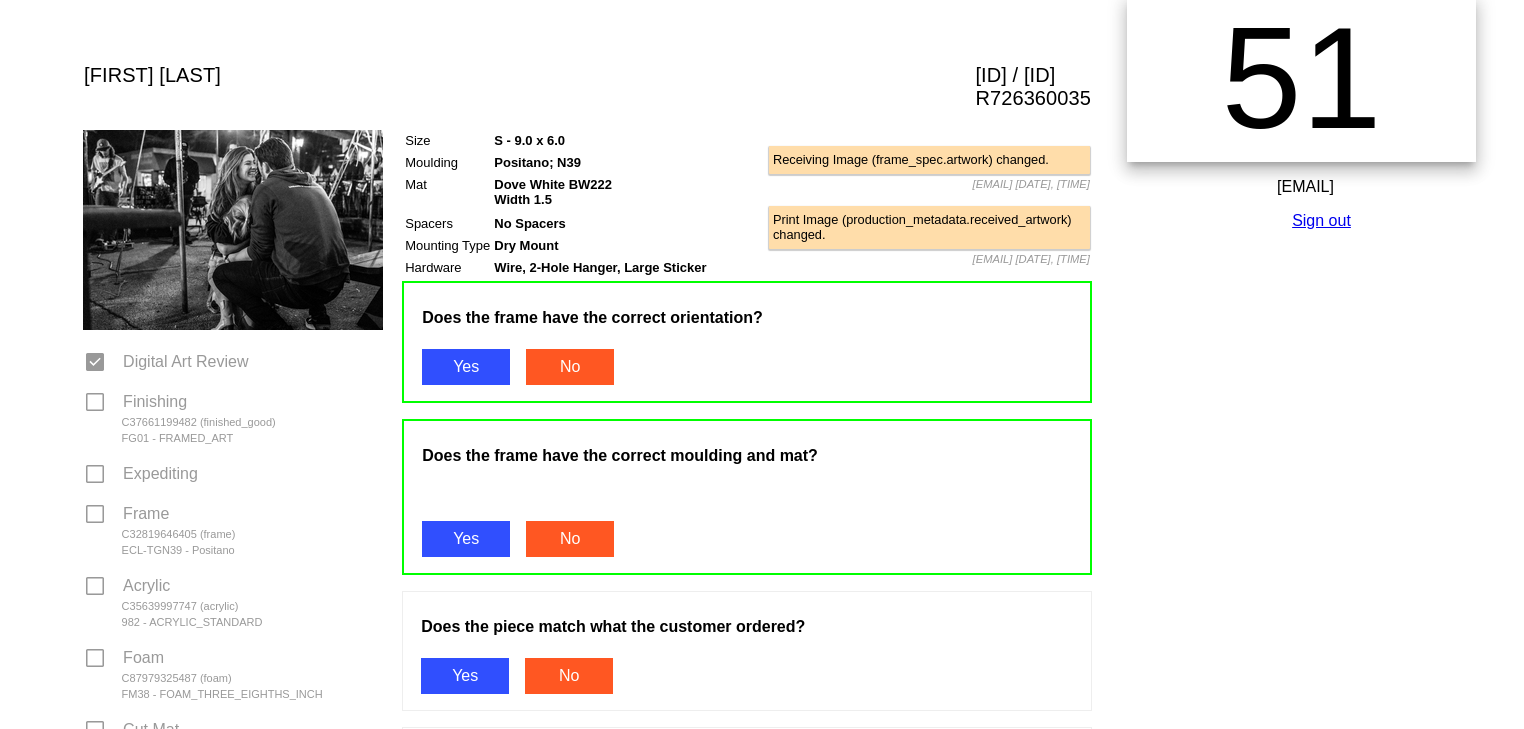 click on "Does the piece match what the customer ordered? Yes No" at bounding box center [747, 651] 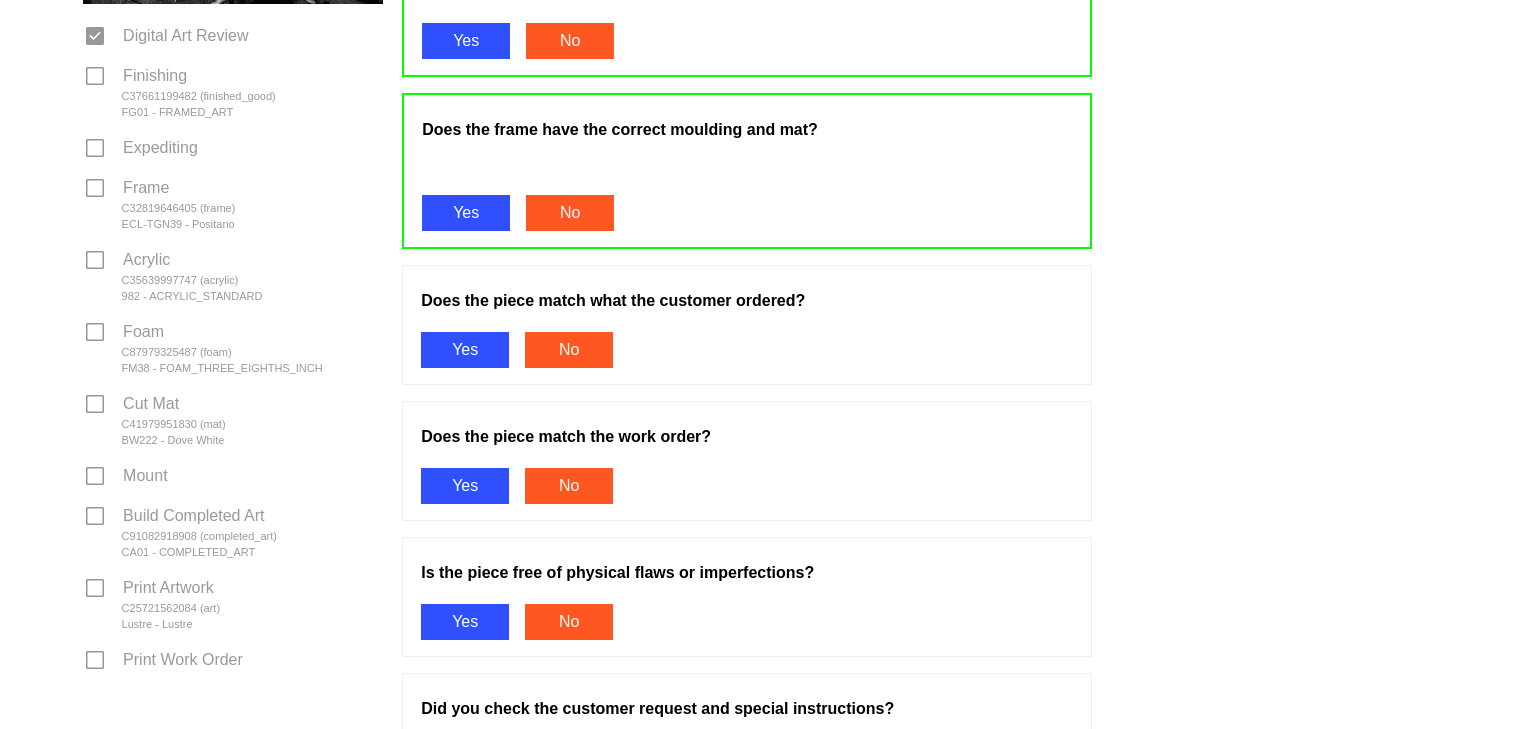 scroll, scrollTop: 436, scrollLeft: 0, axis: vertical 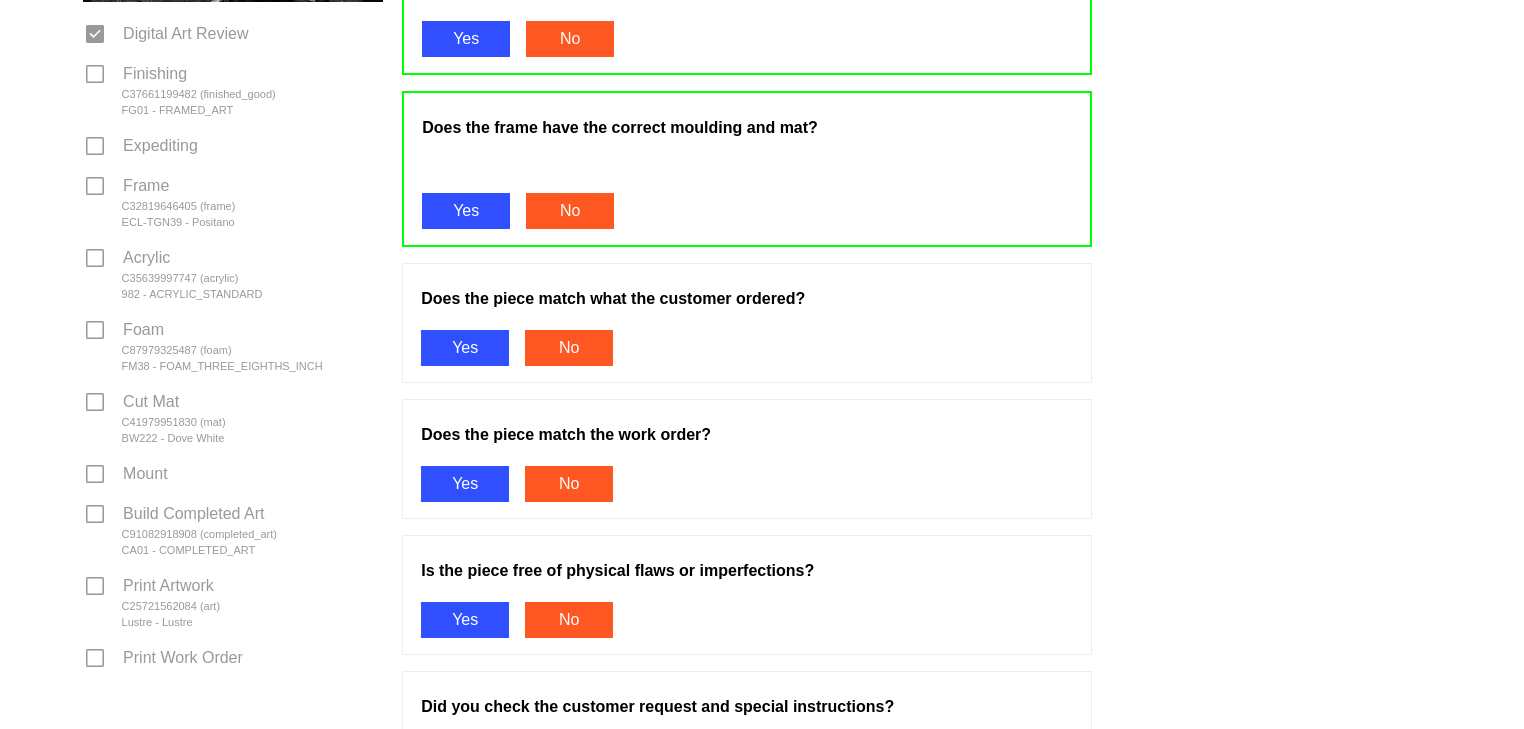 click on "Yes" at bounding box center [465, 348] 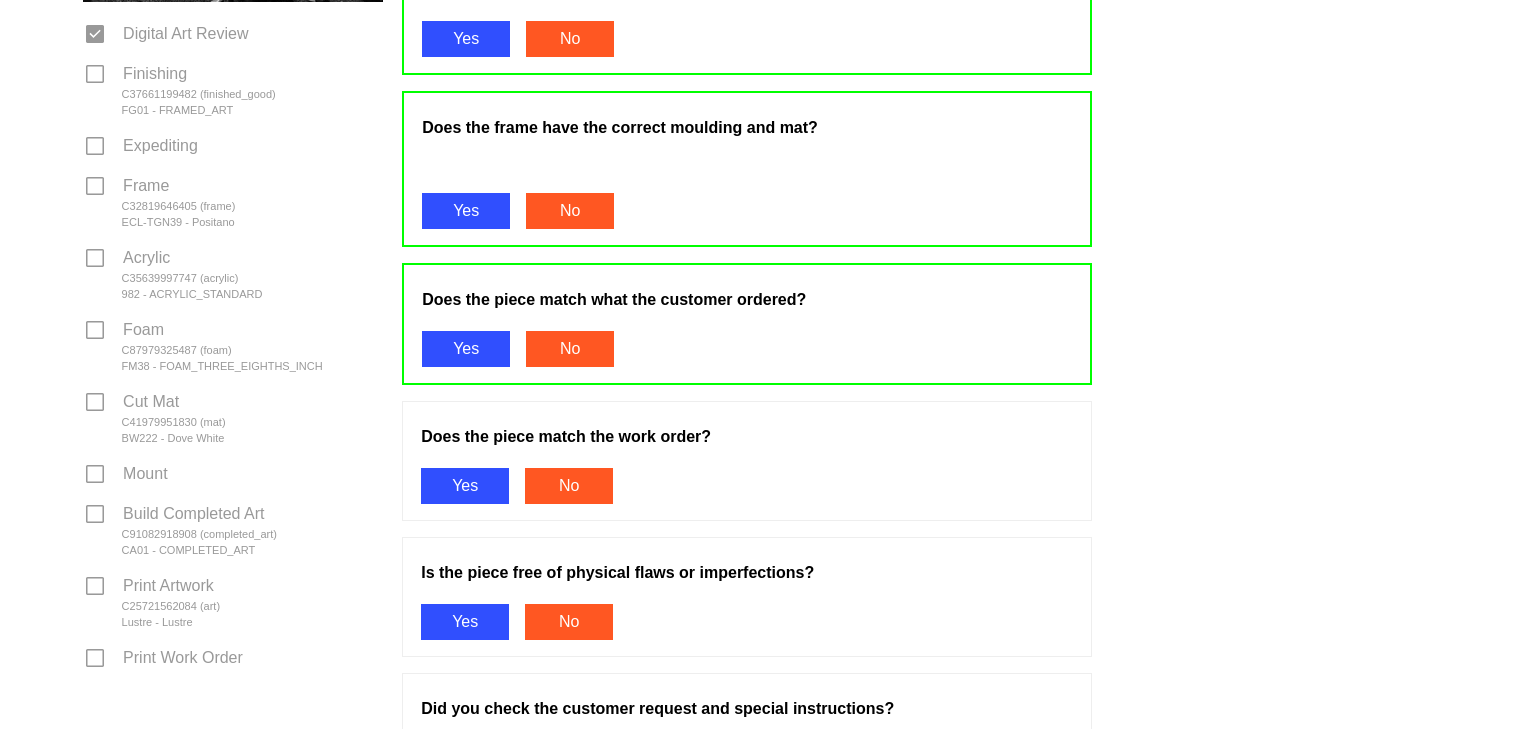 click on "Yes" at bounding box center (465, 486) 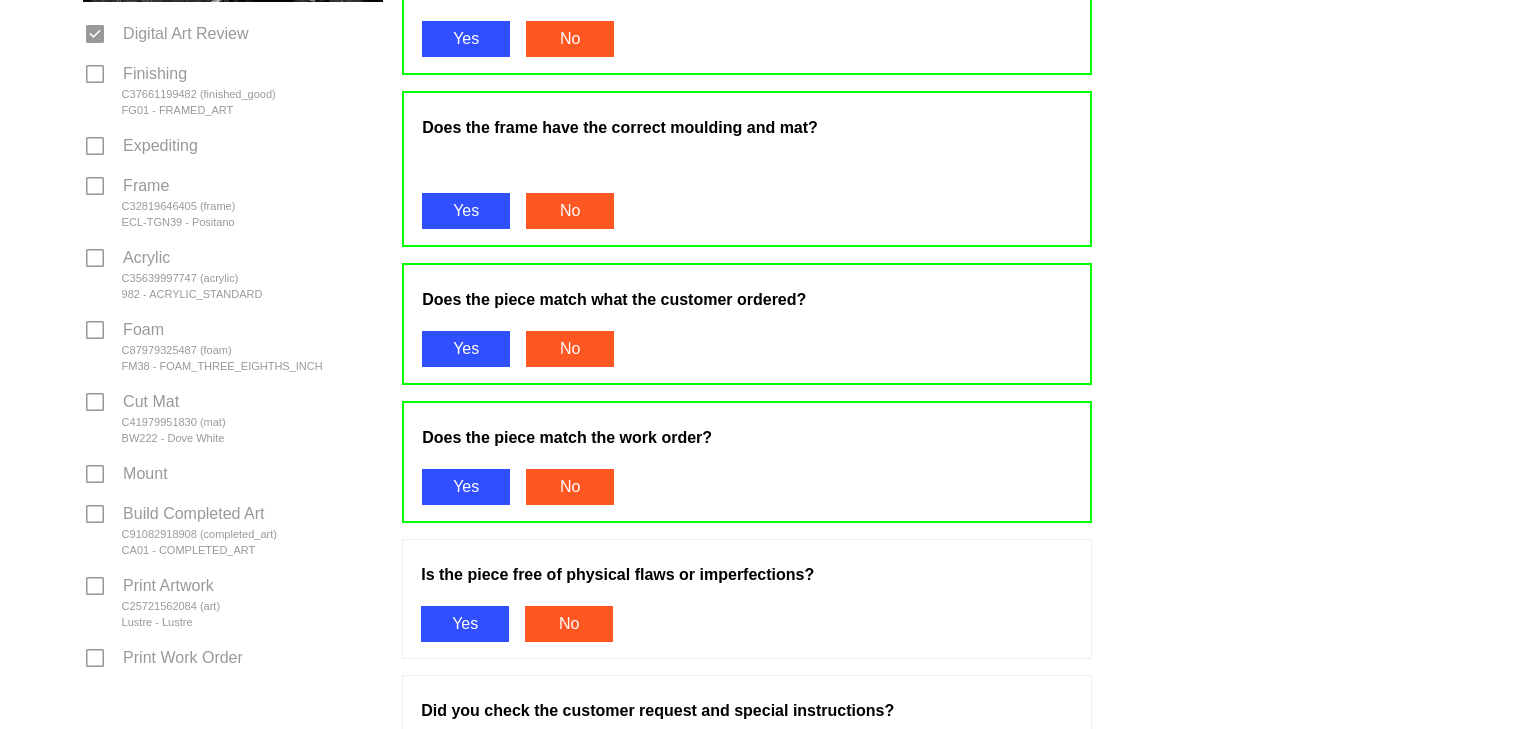 click on "Yes" at bounding box center (465, 624) 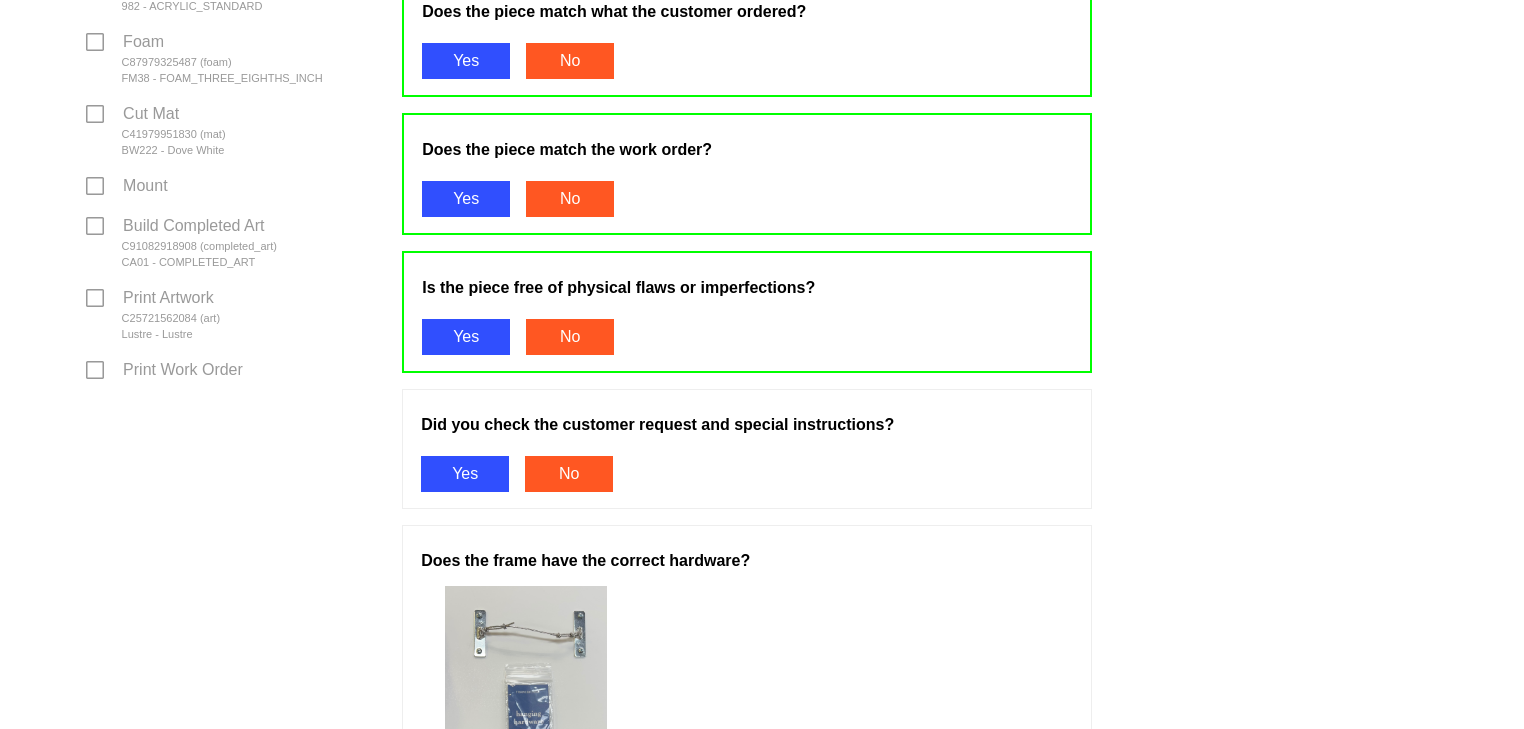 click on "Yes" at bounding box center [465, 474] 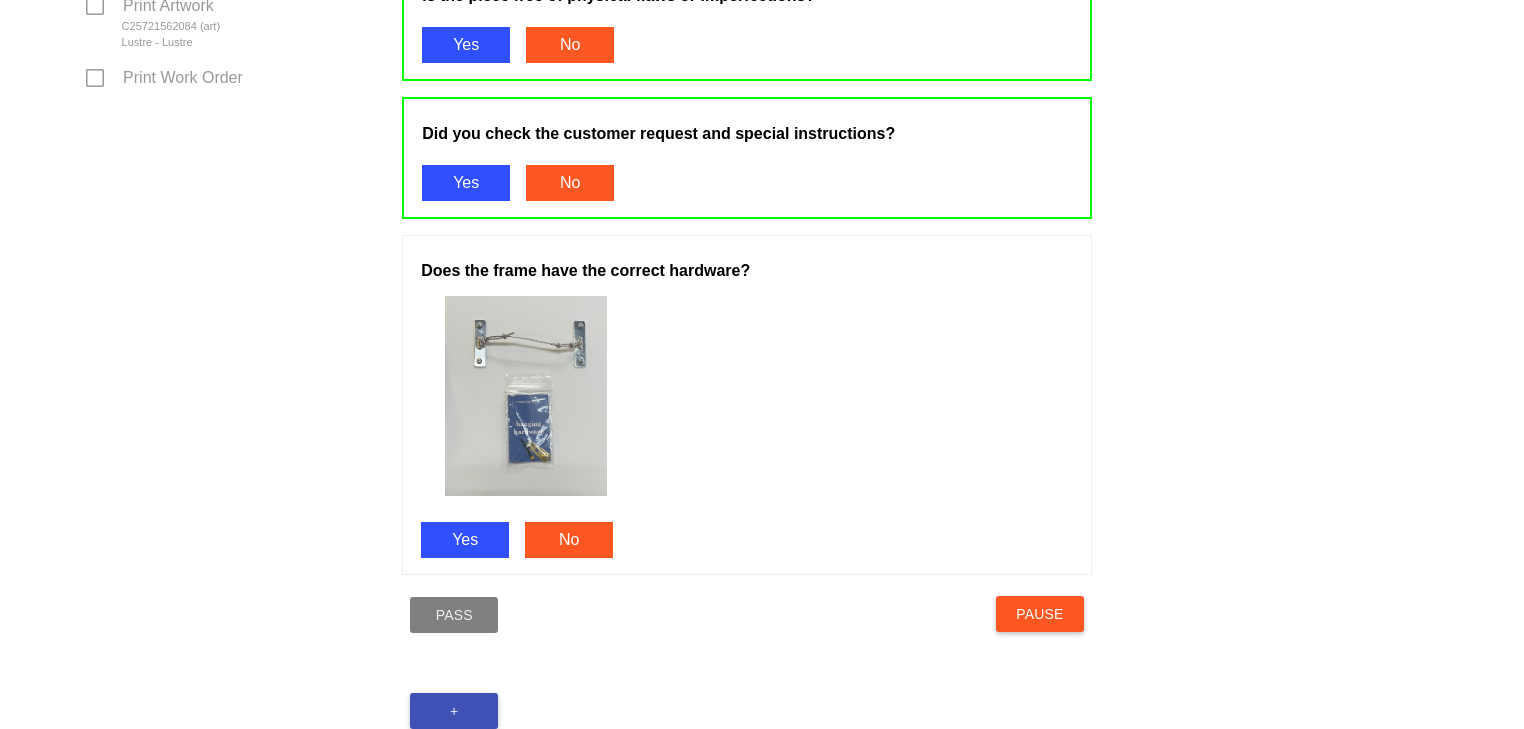 scroll, scrollTop: 1026, scrollLeft: 0, axis: vertical 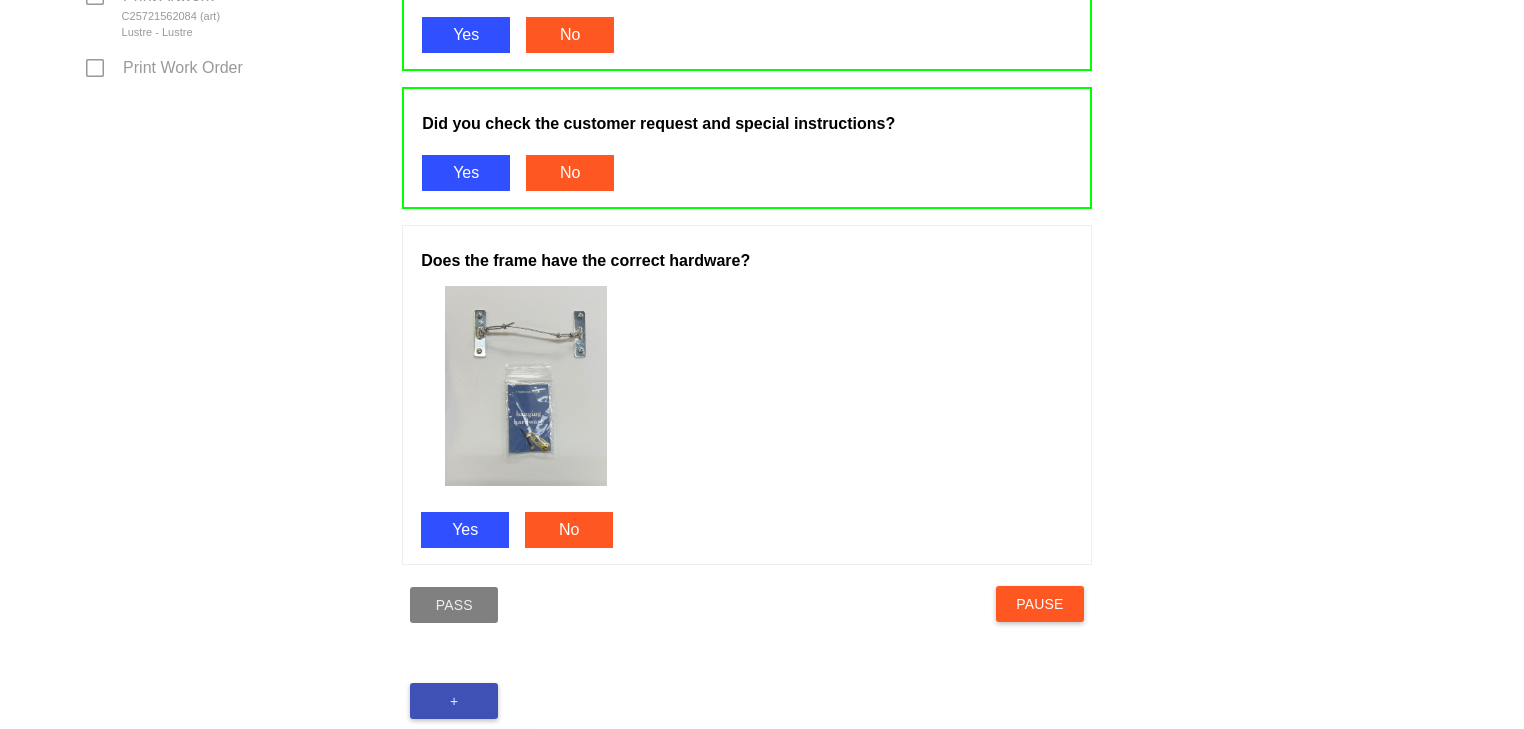 click on "Yes" at bounding box center (465, 530) 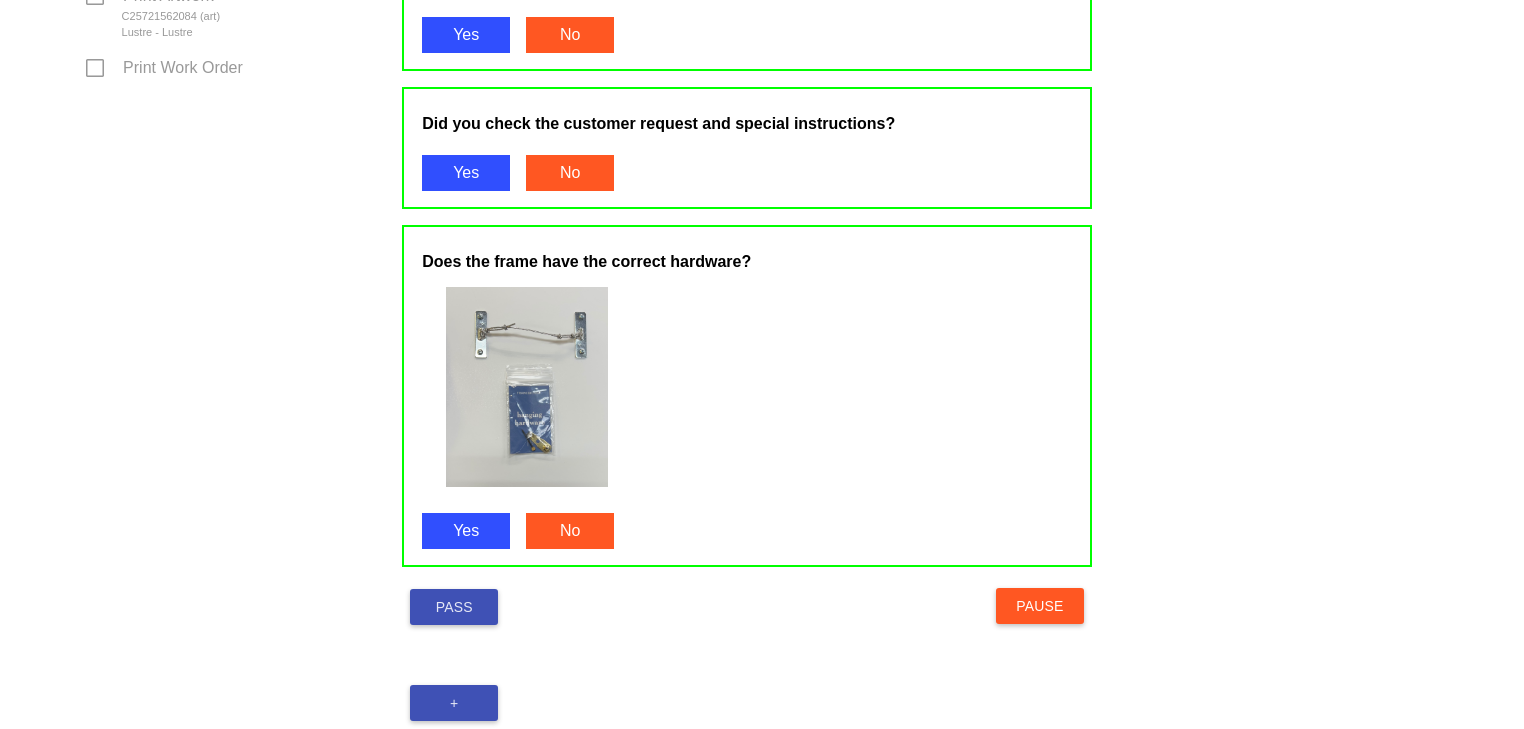 click on "Pass" at bounding box center [454, 607] 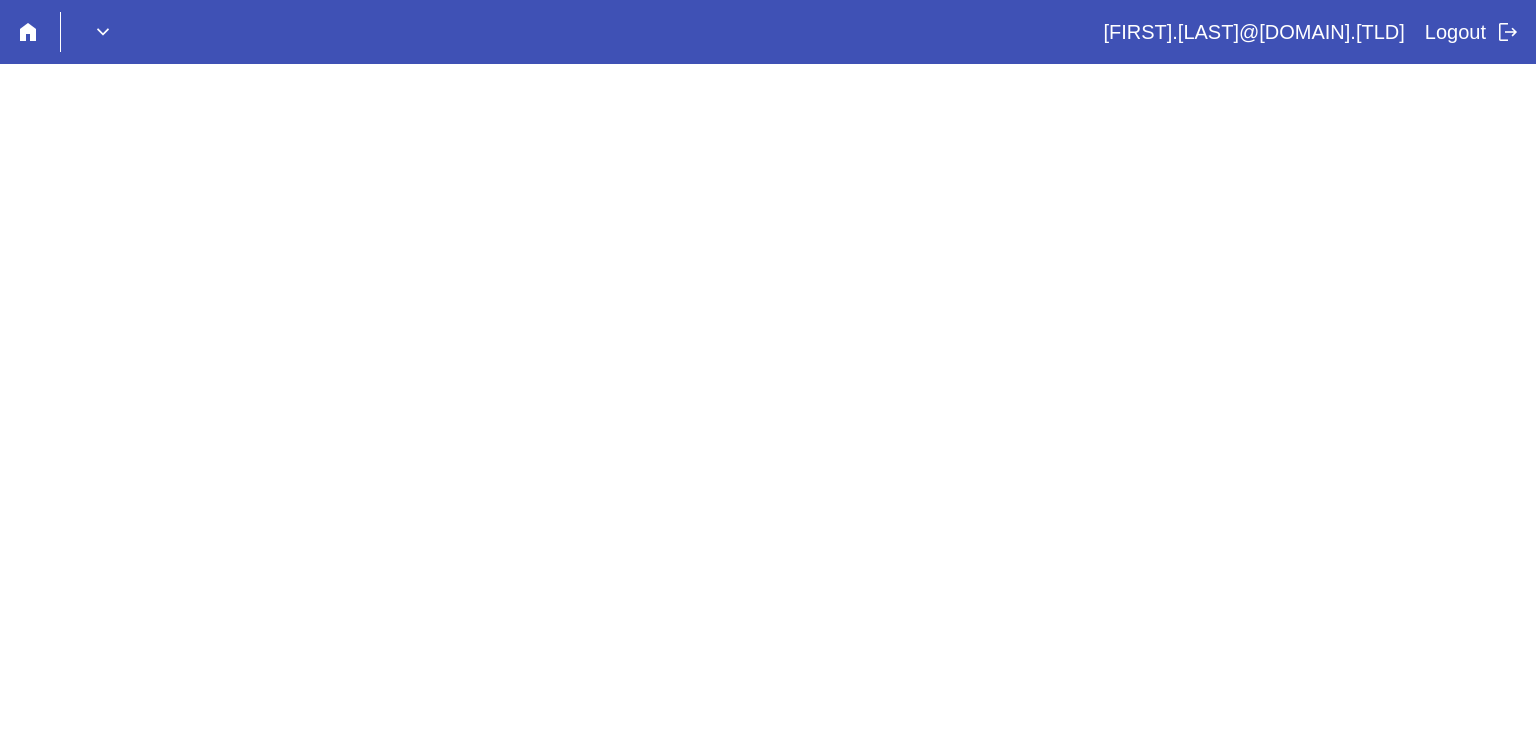 scroll, scrollTop: 0, scrollLeft: 0, axis: both 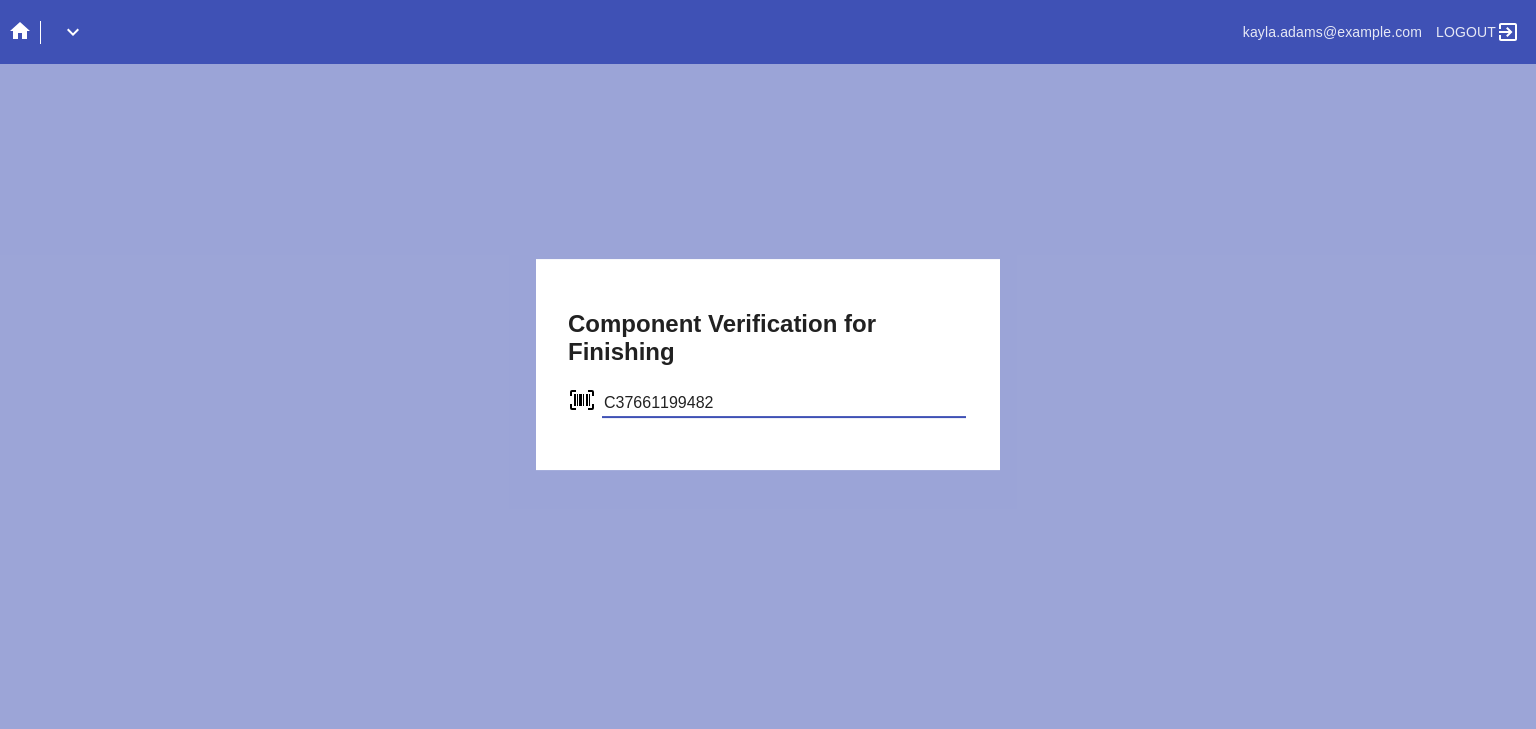 type on "C37661199482" 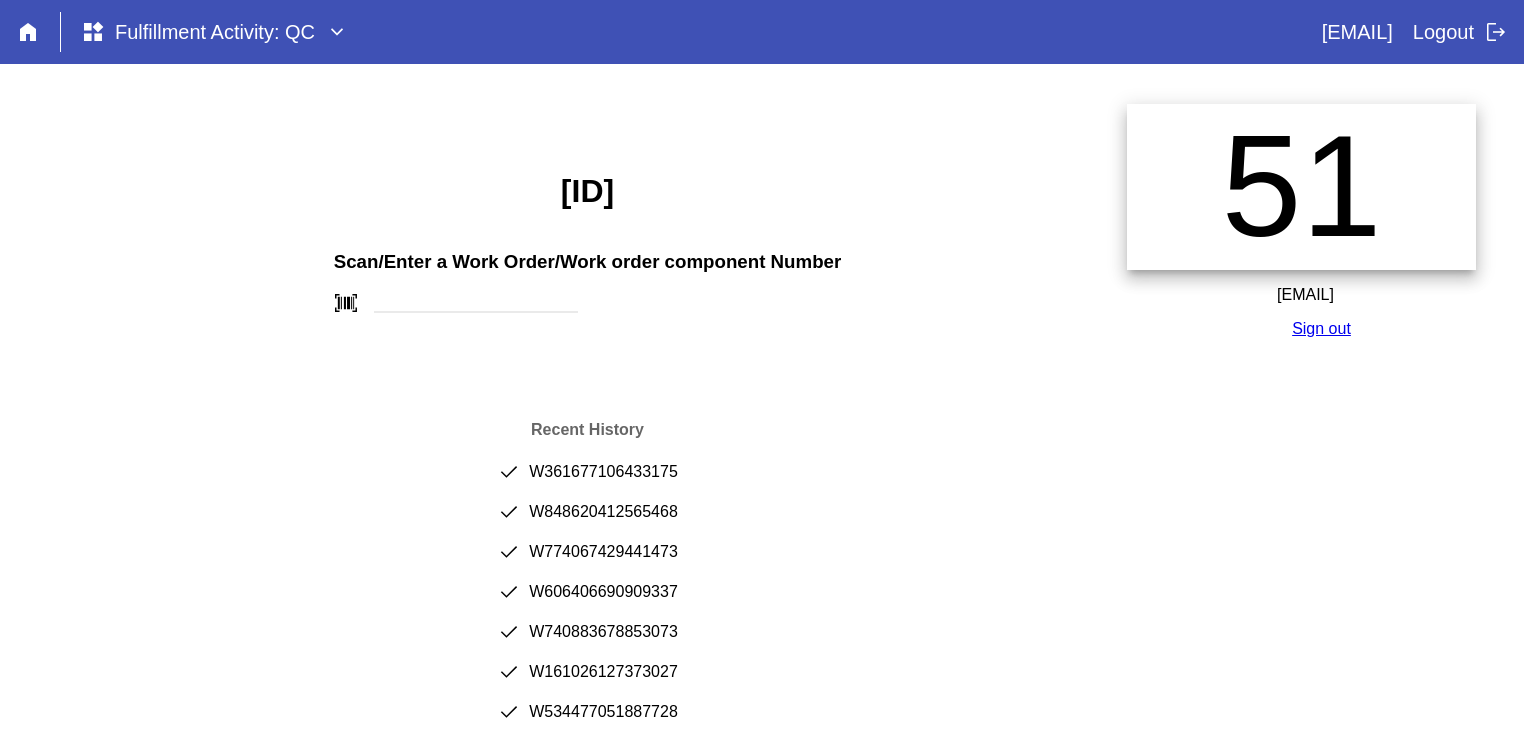 scroll, scrollTop: 0, scrollLeft: 0, axis: both 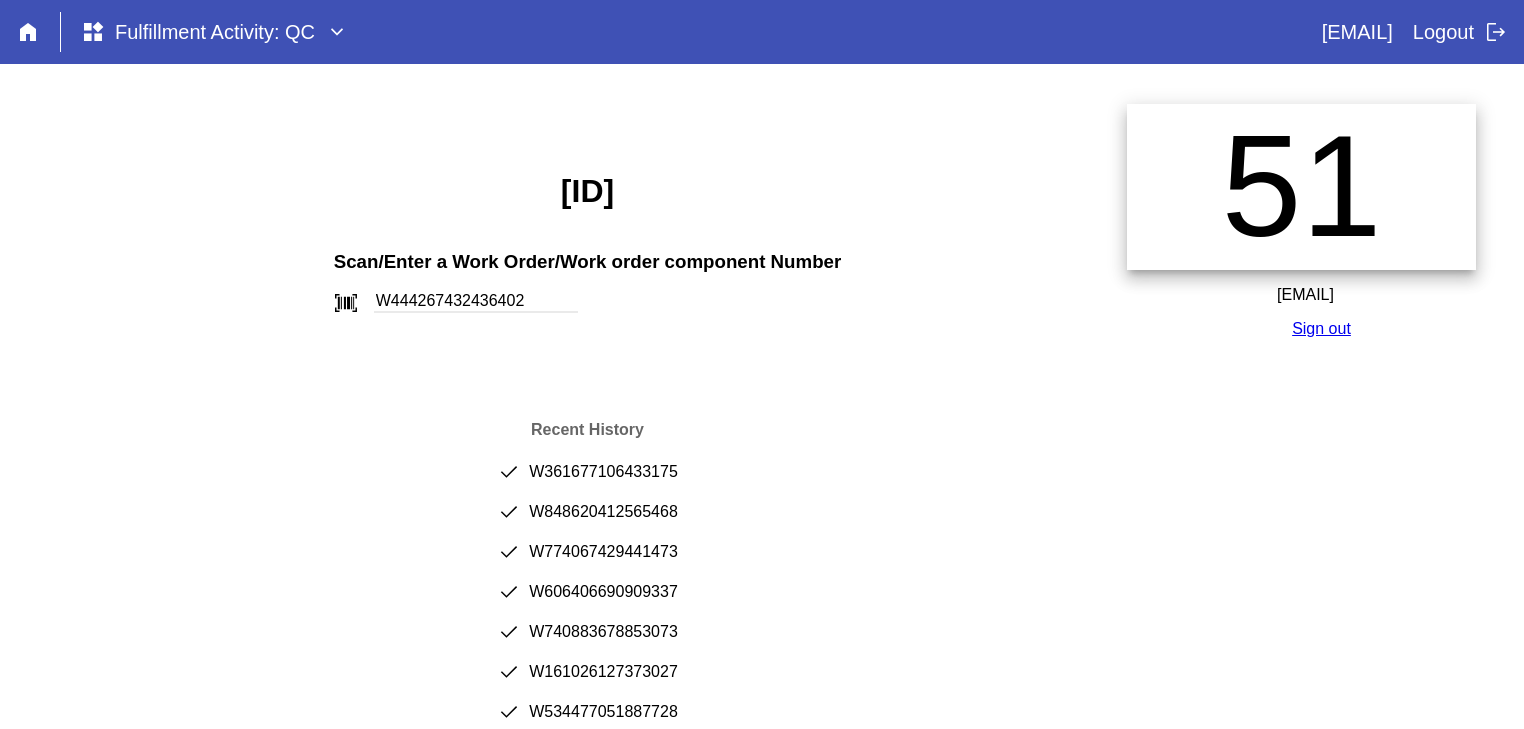 type on "W444267432436402" 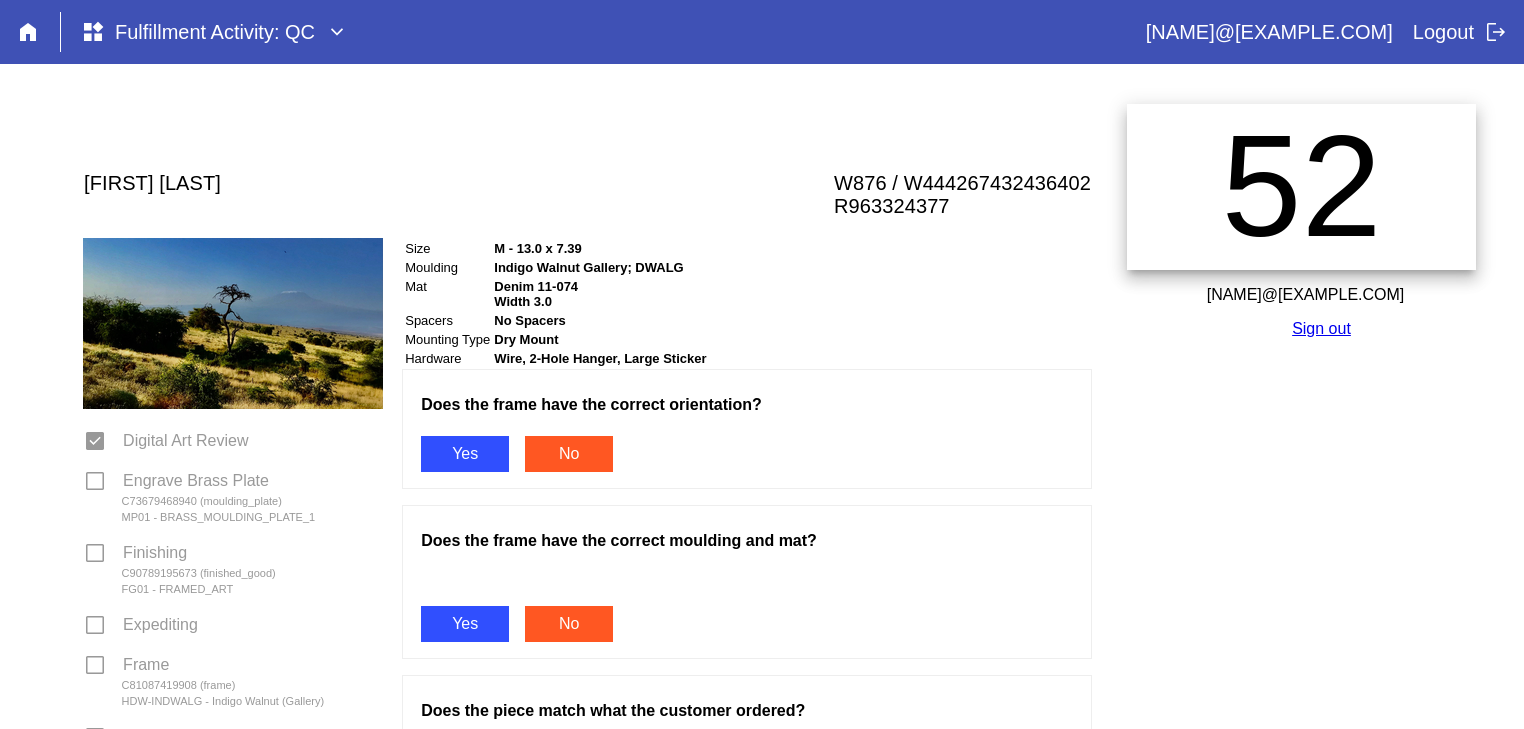 scroll, scrollTop: 0, scrollLeft: 0, axis: both 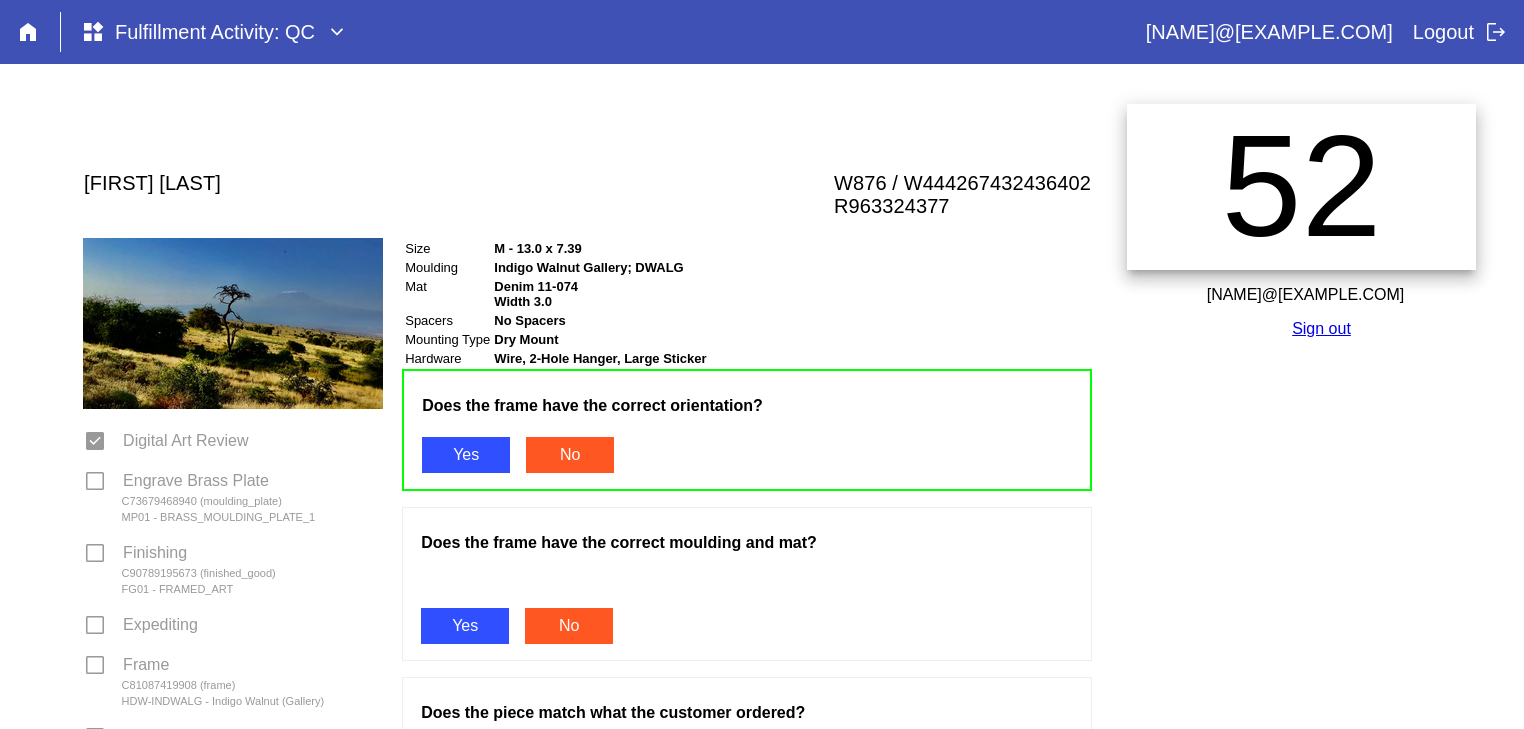 click on "Yes" at bounding box center [465, 626] 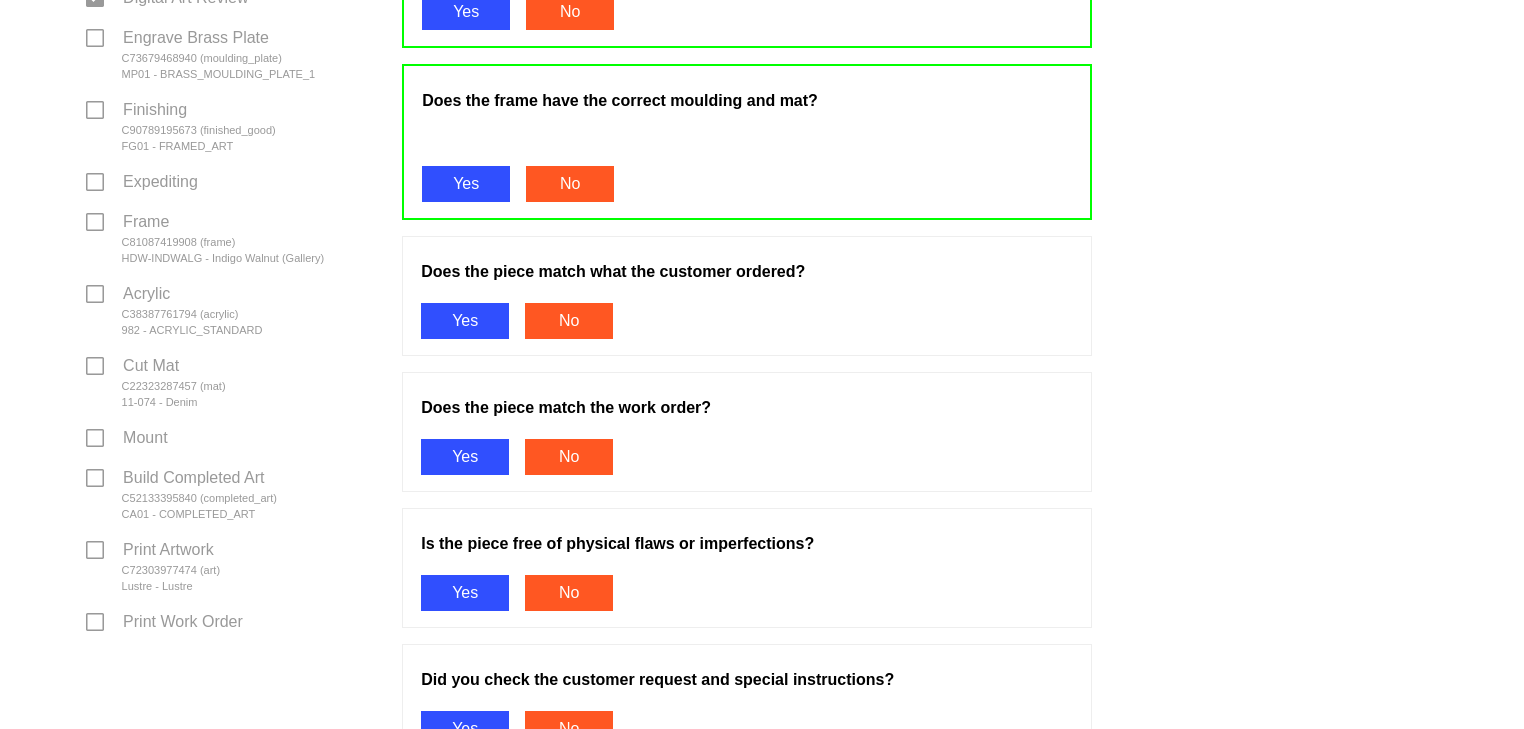 scroll, scrollTop: 476, scrollLeft: 0, axis: vertical 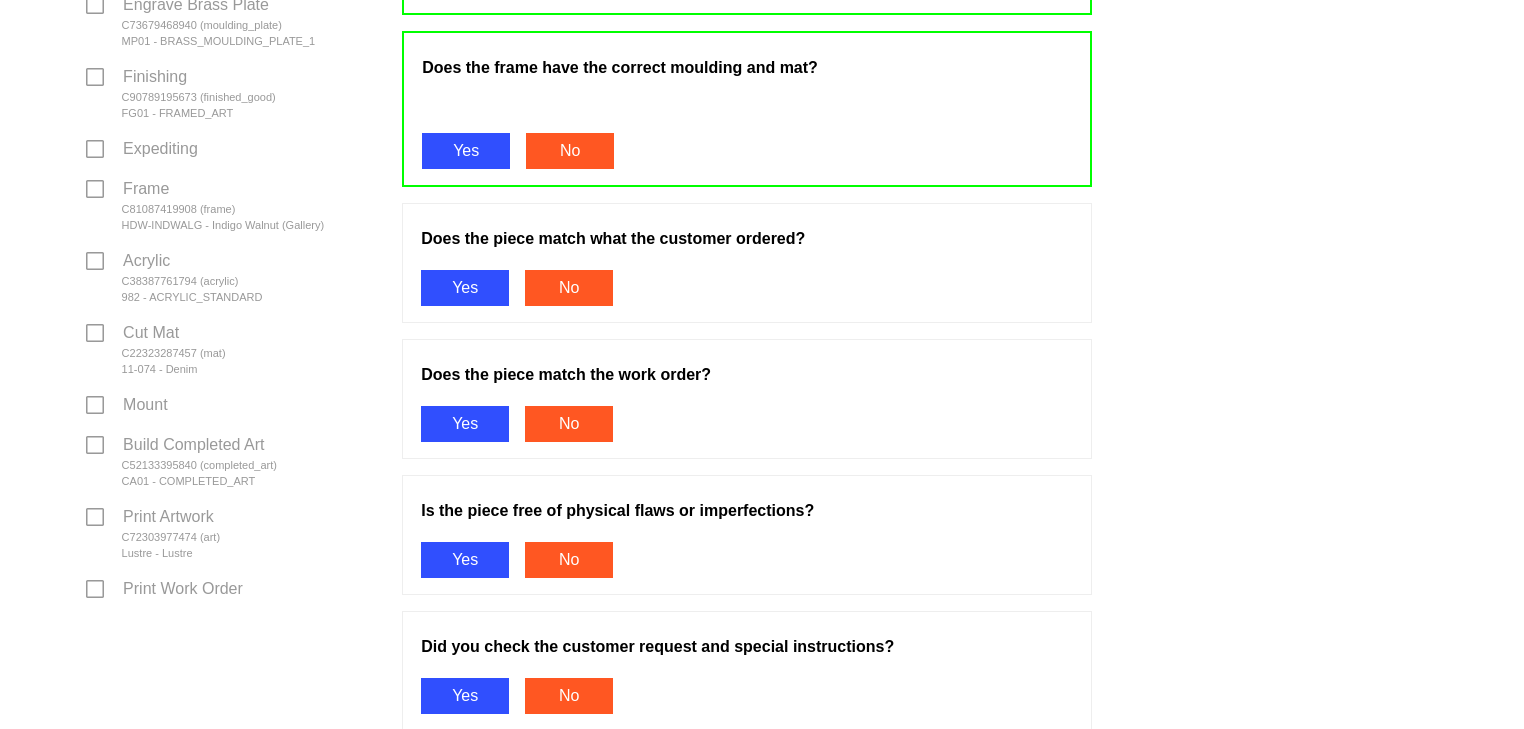 click on "Yes" at bounding box center (465, 288) 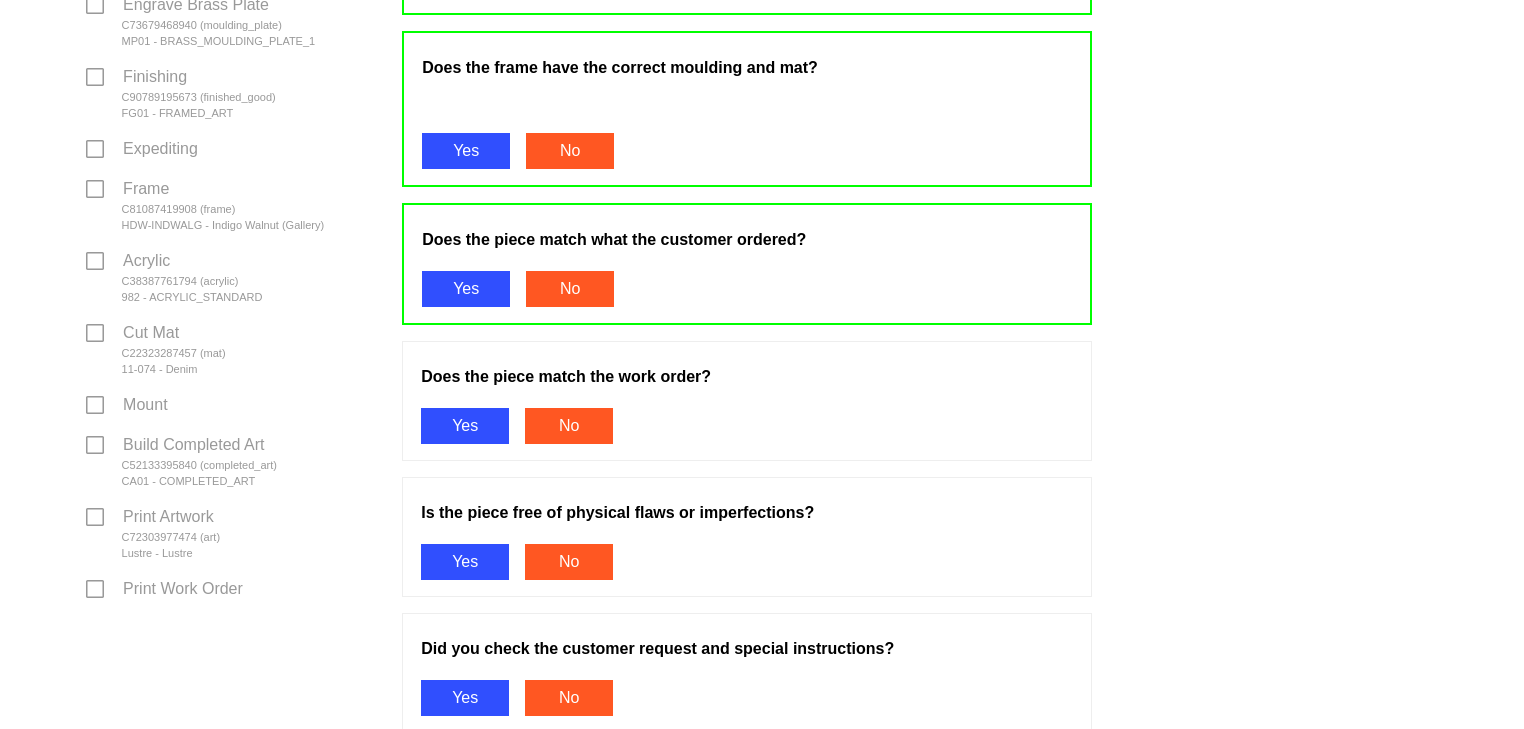 click on "Yes" at bounding box center [465, 426] 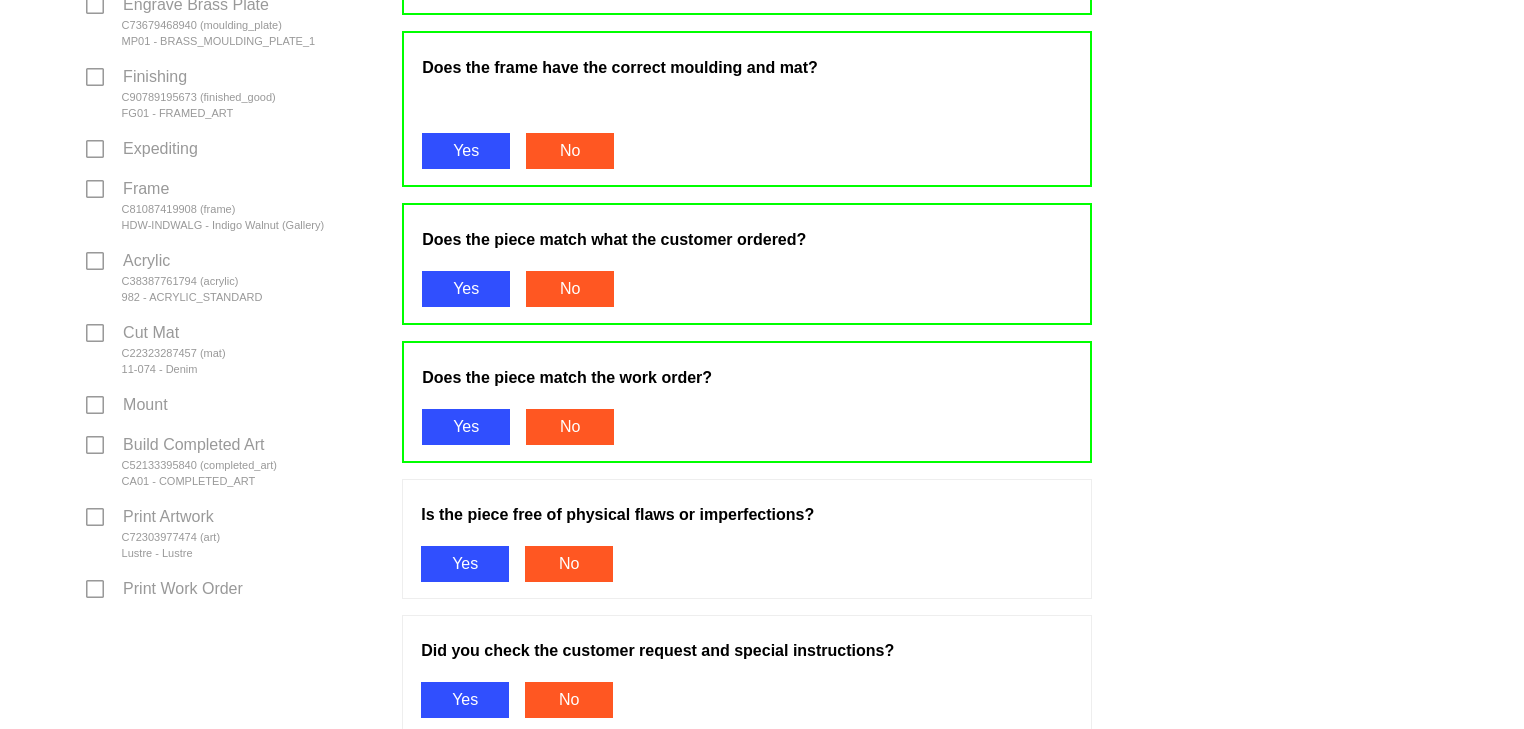 click on "Yes" at bounding box center [465, 564] 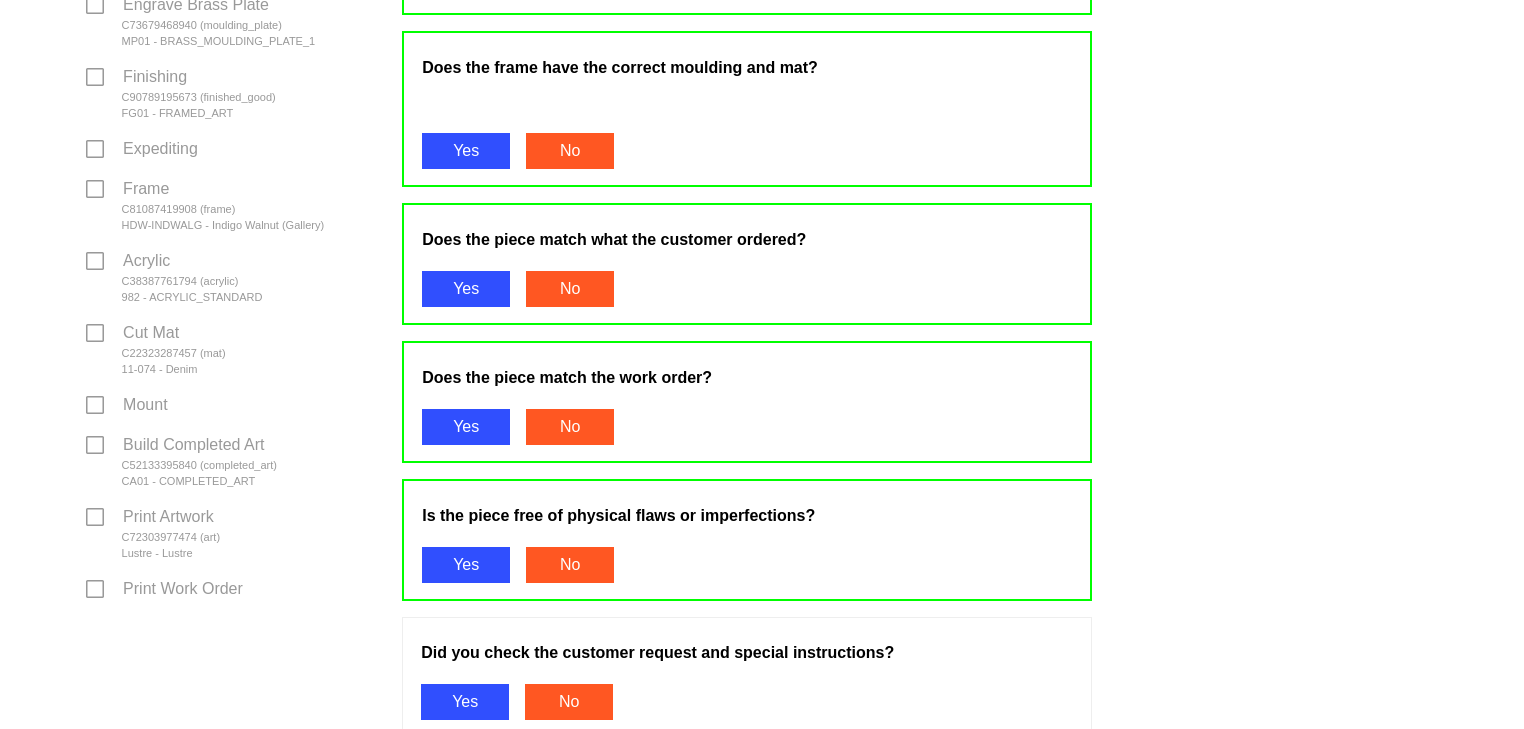 click on "Yes" at bounding box center (465, 702) 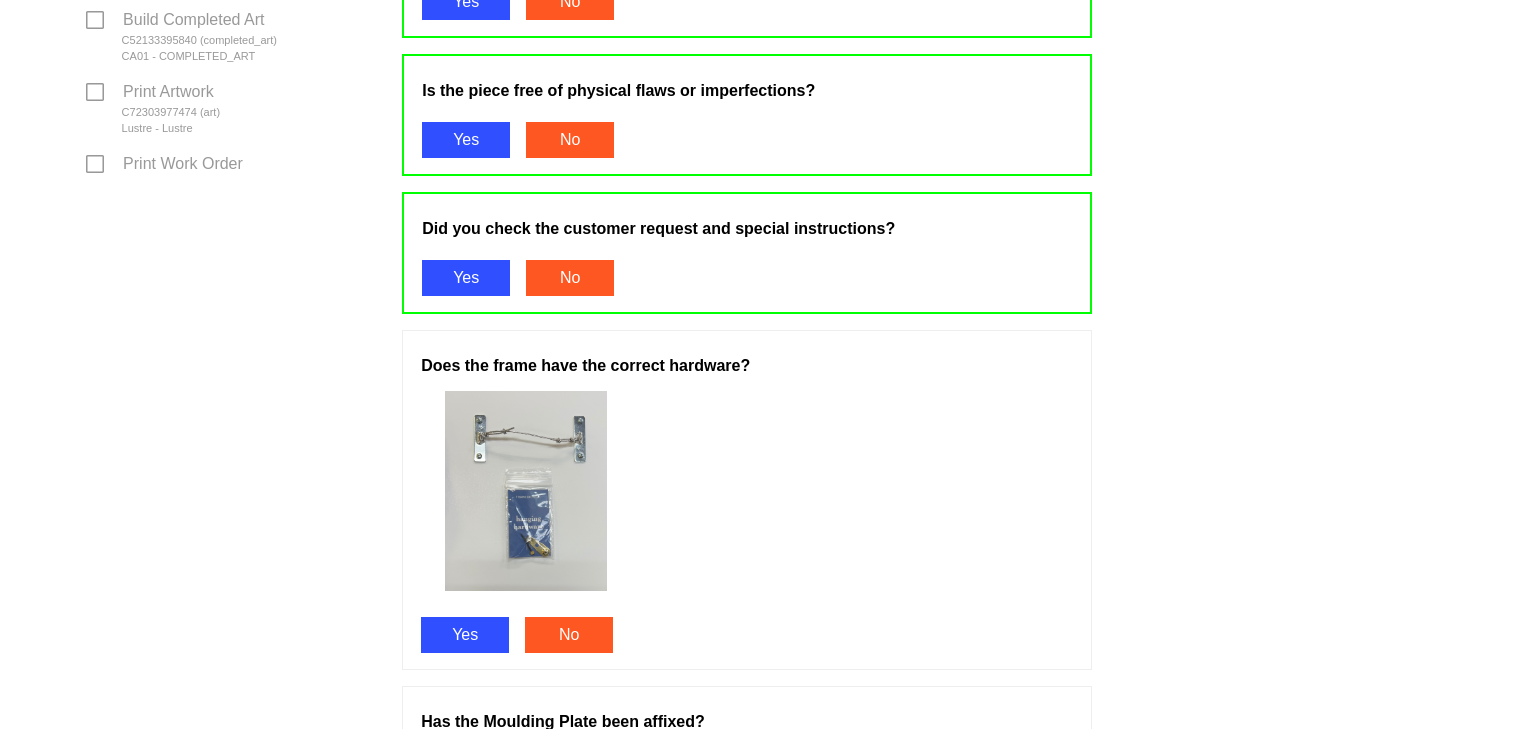 click on "Yes" at bounding box center [465, 635] 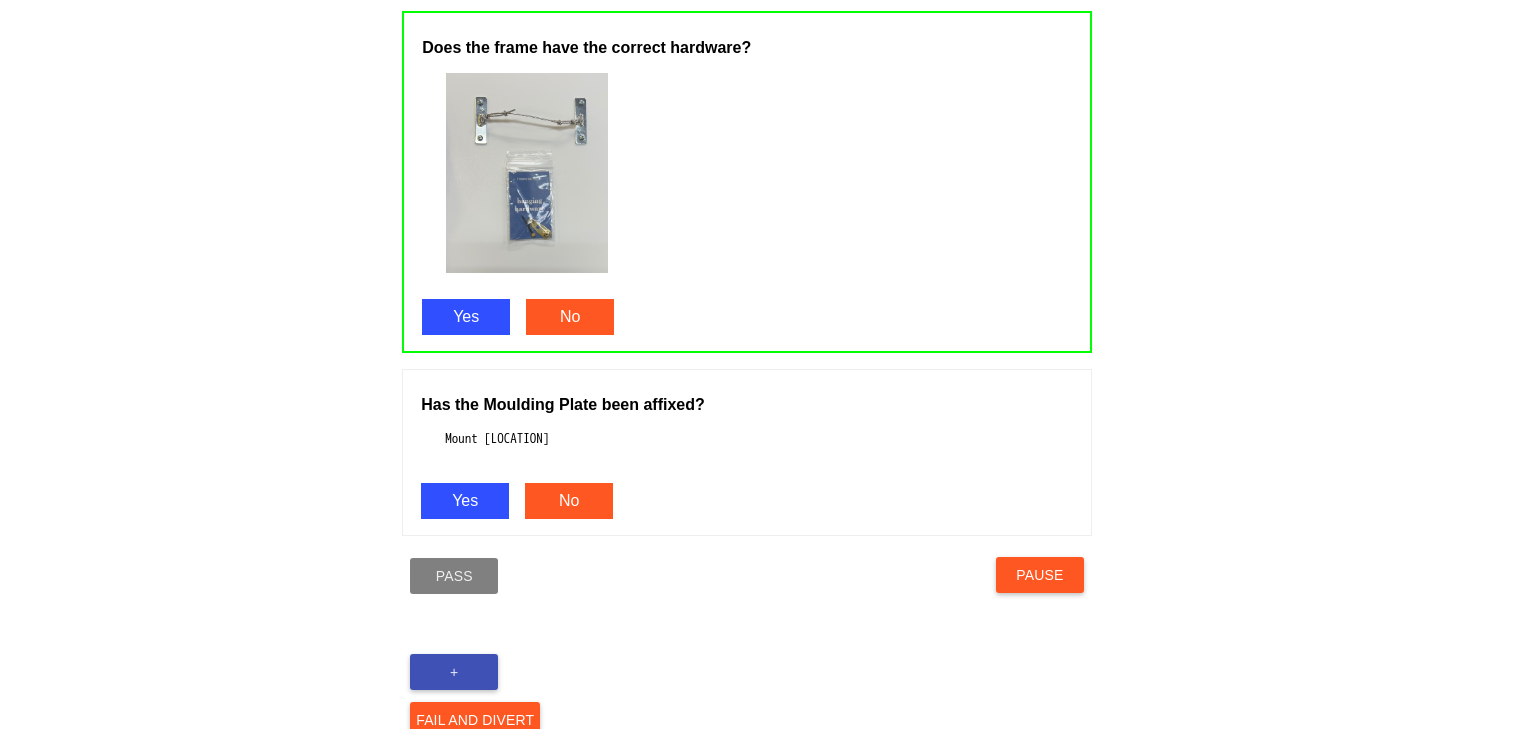 scroll, scrollTop: 1222, scrollLeft: 0, axis: vertical 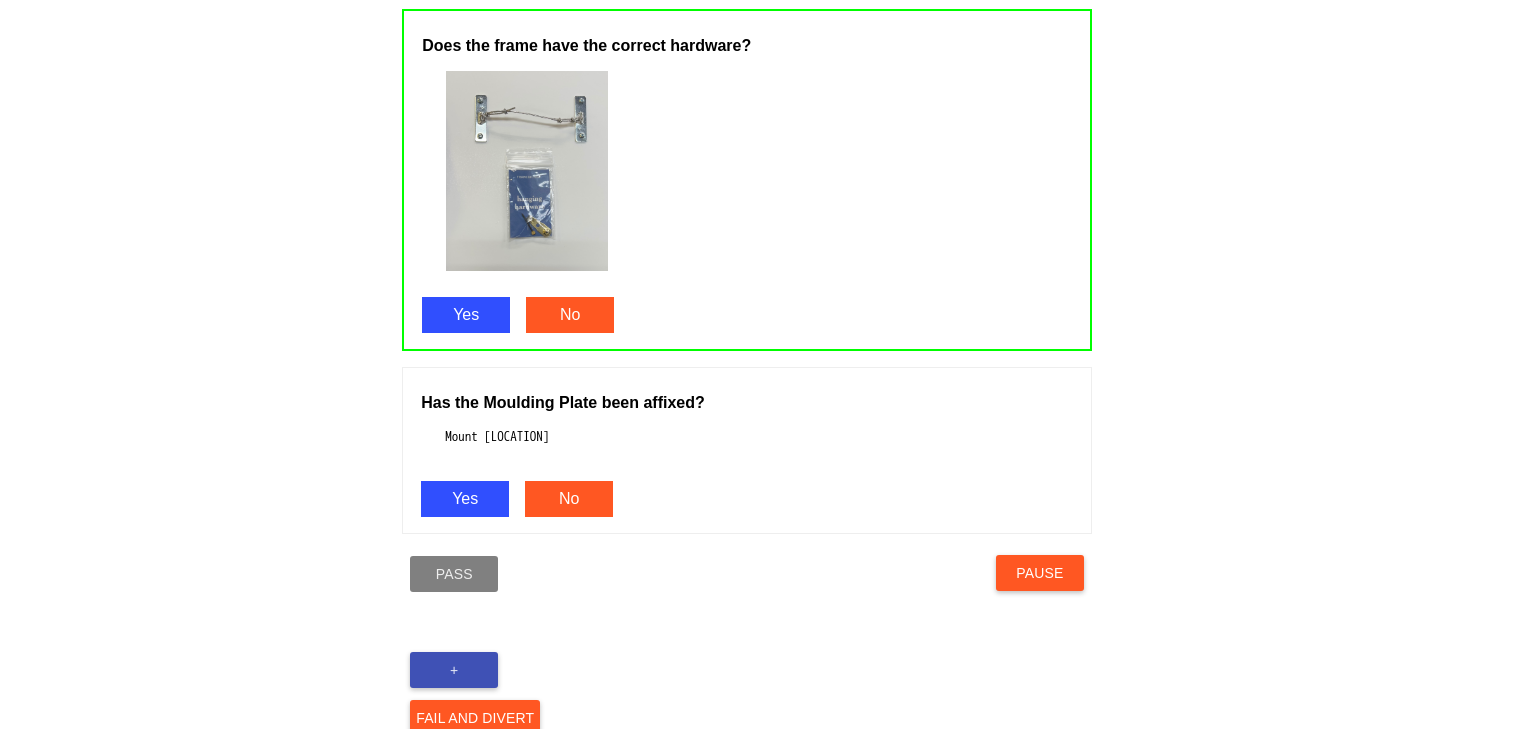 click on "Yes" at bounding box center (465, 499) 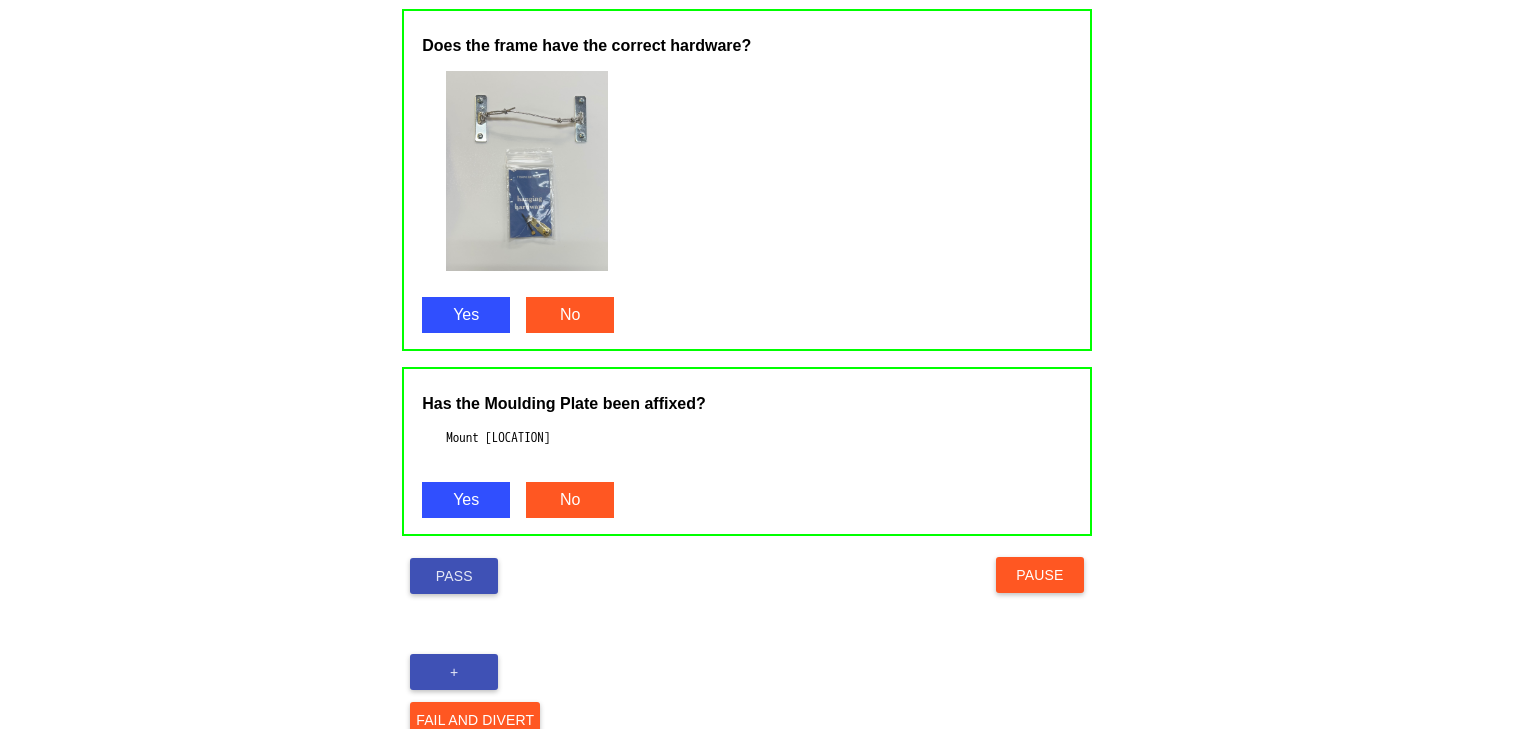 click on "Pass" at bounding box center [454, 576] 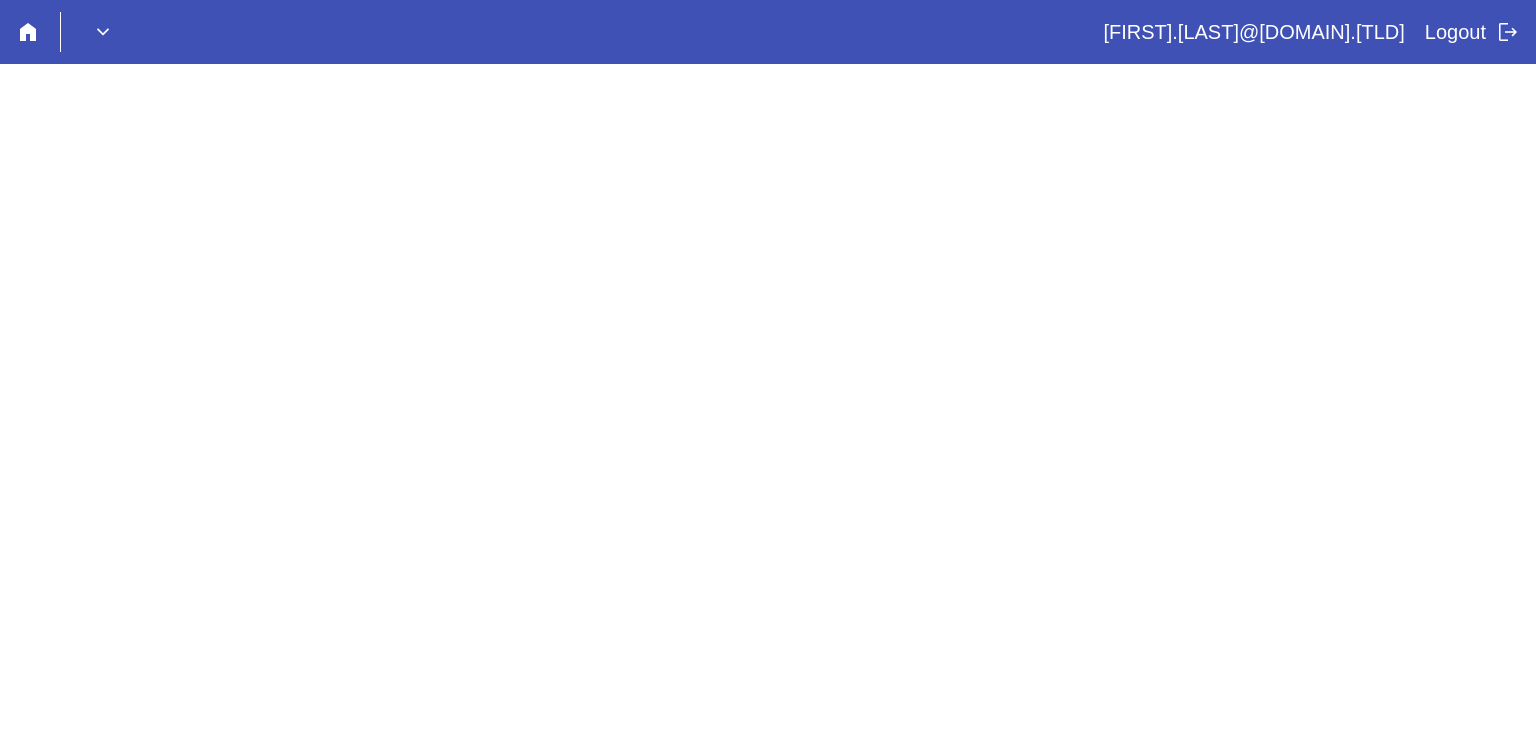 scroll, scrollTop: 0, scrollLeft: 0, axis: both 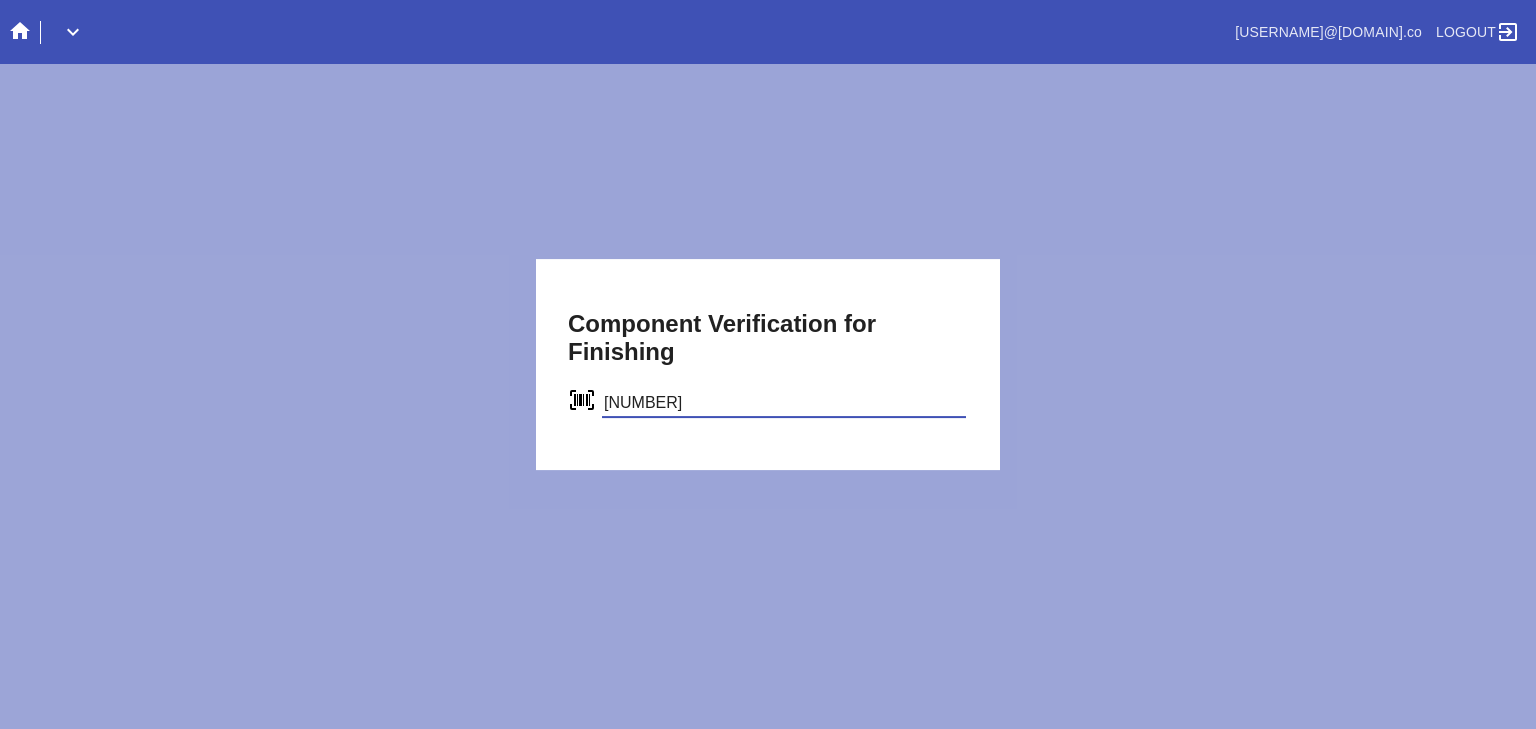type on "[NUMBER]" 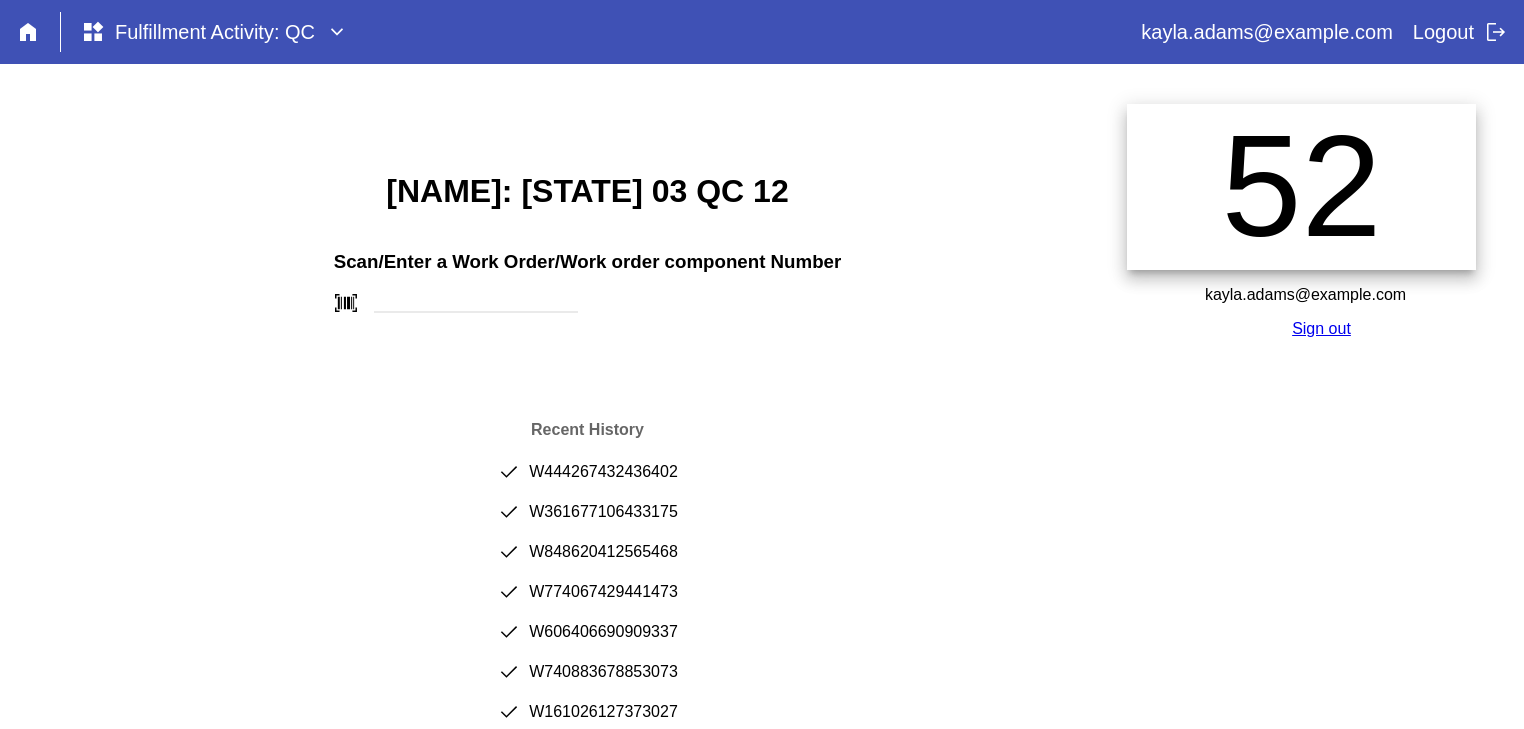 scroll, scrollTop: 0, scrollLeft: 0, axis: both 